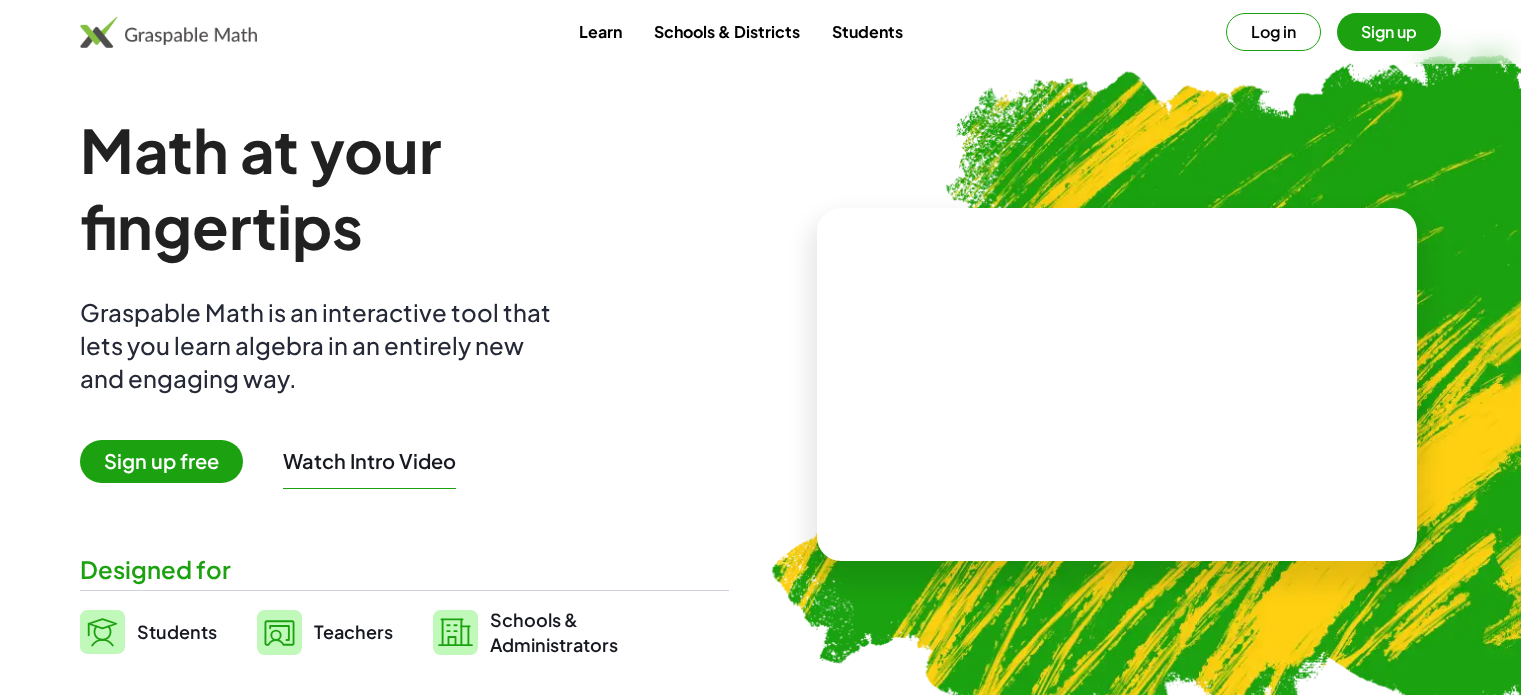 scroll, scrollTop: 190, scrollLeft: 0, axis: vertical 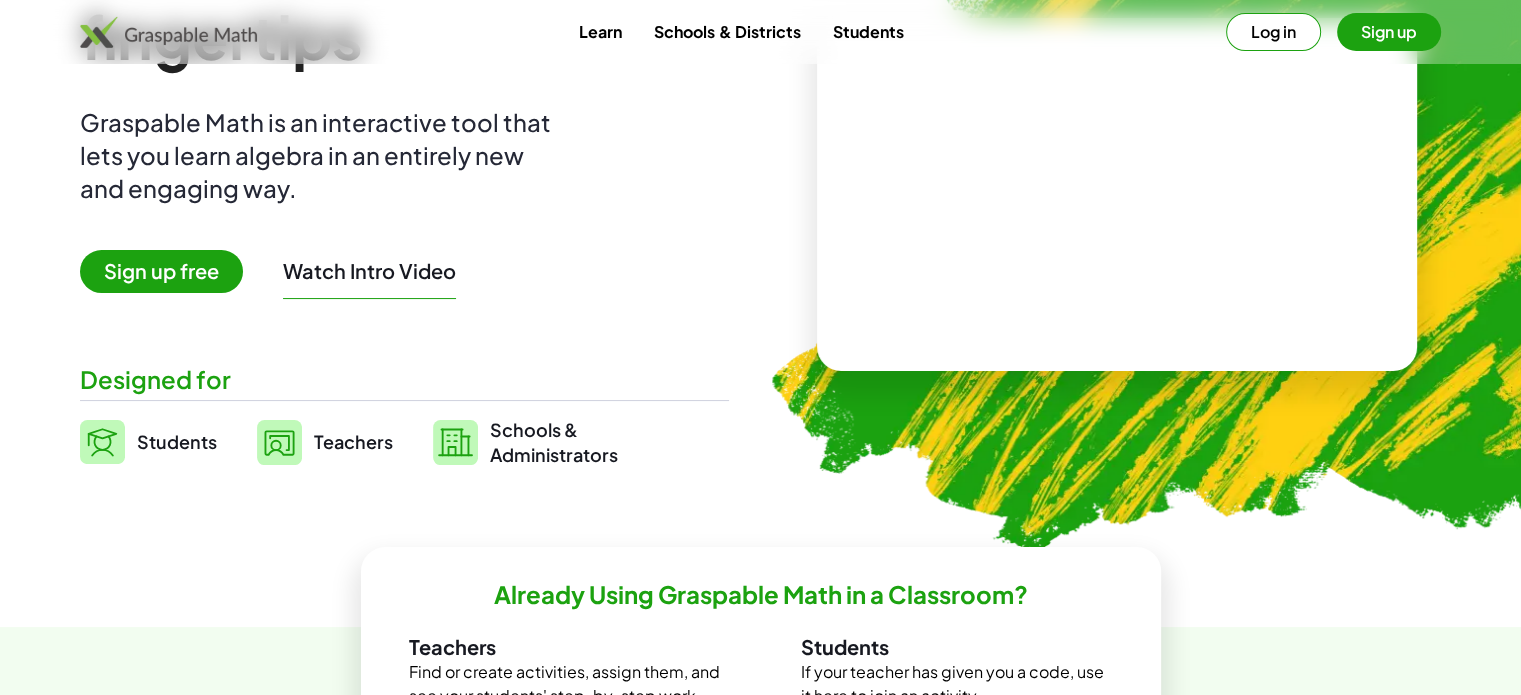 click 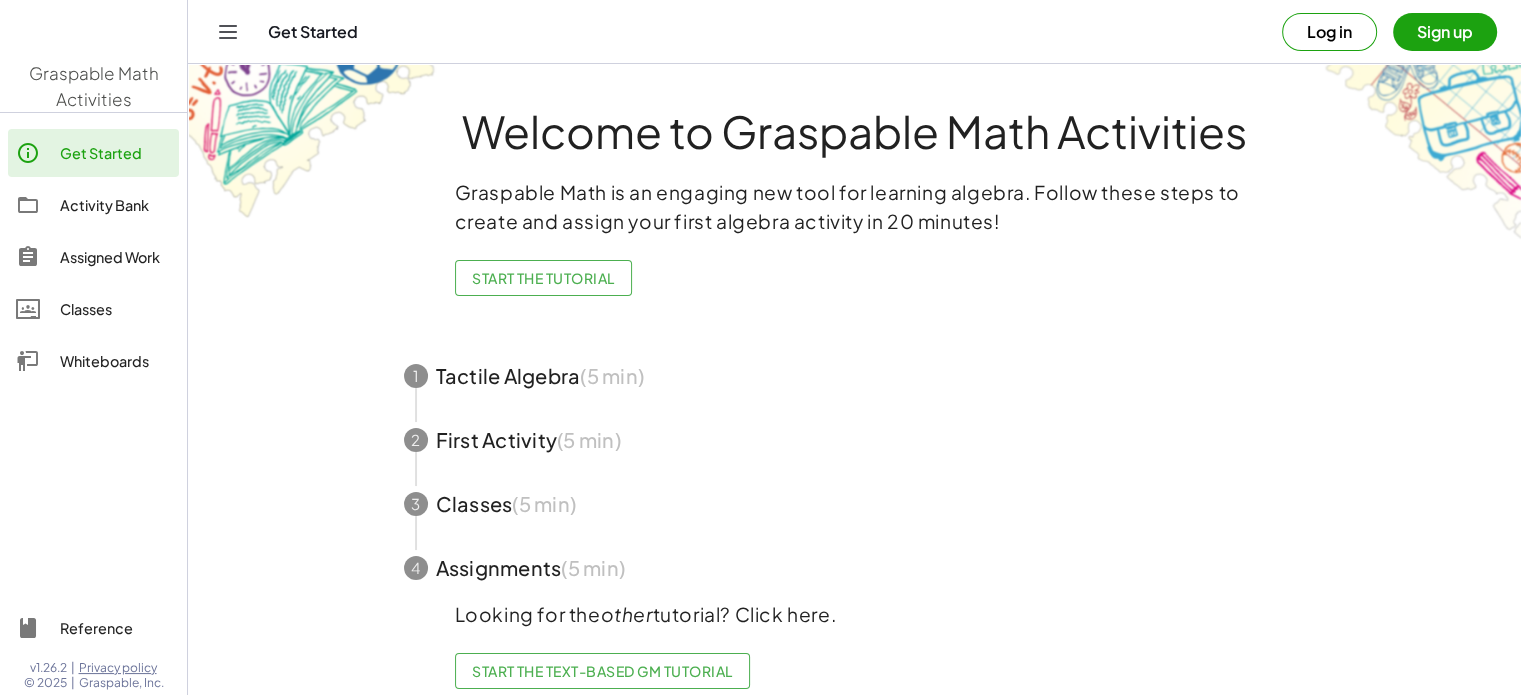 scroll, scrollTop: 21, scrollLeft: 0, axis: vertical 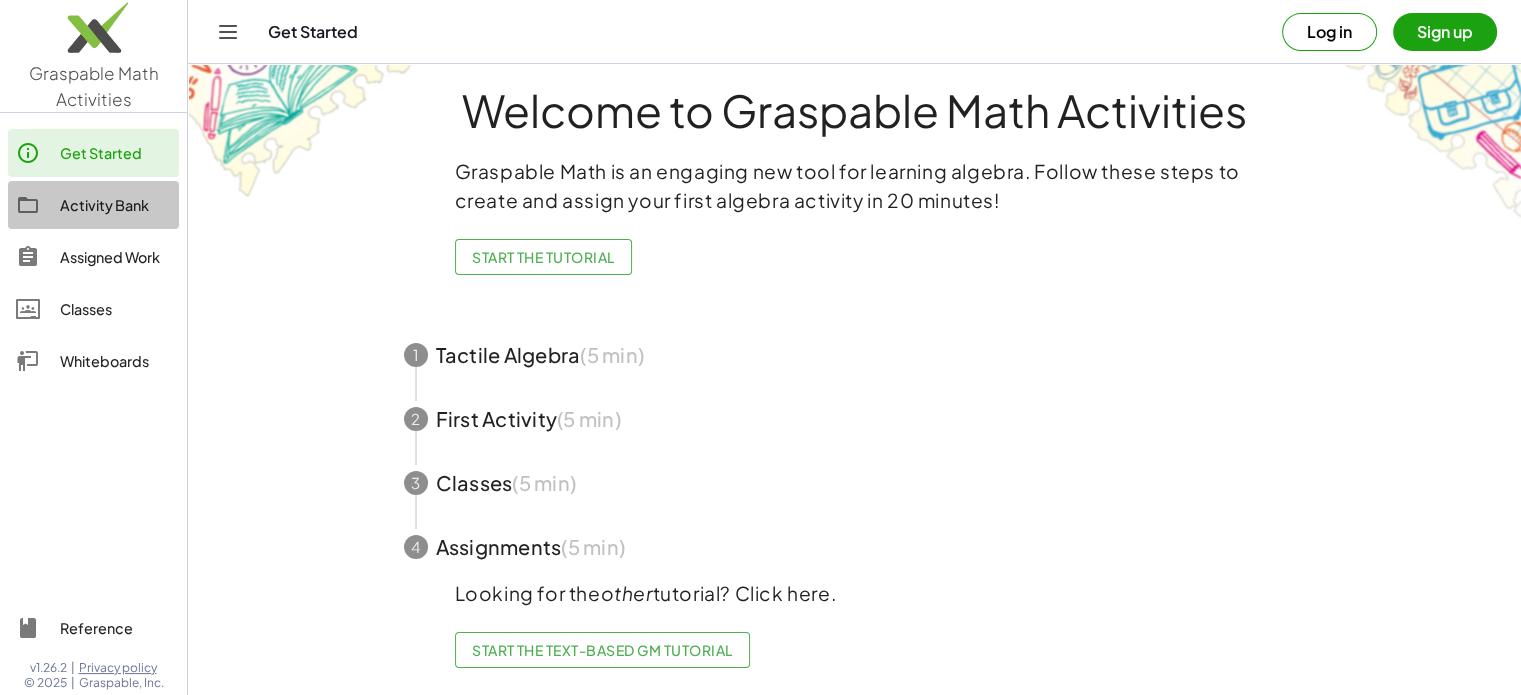 click on "Activity Bank" 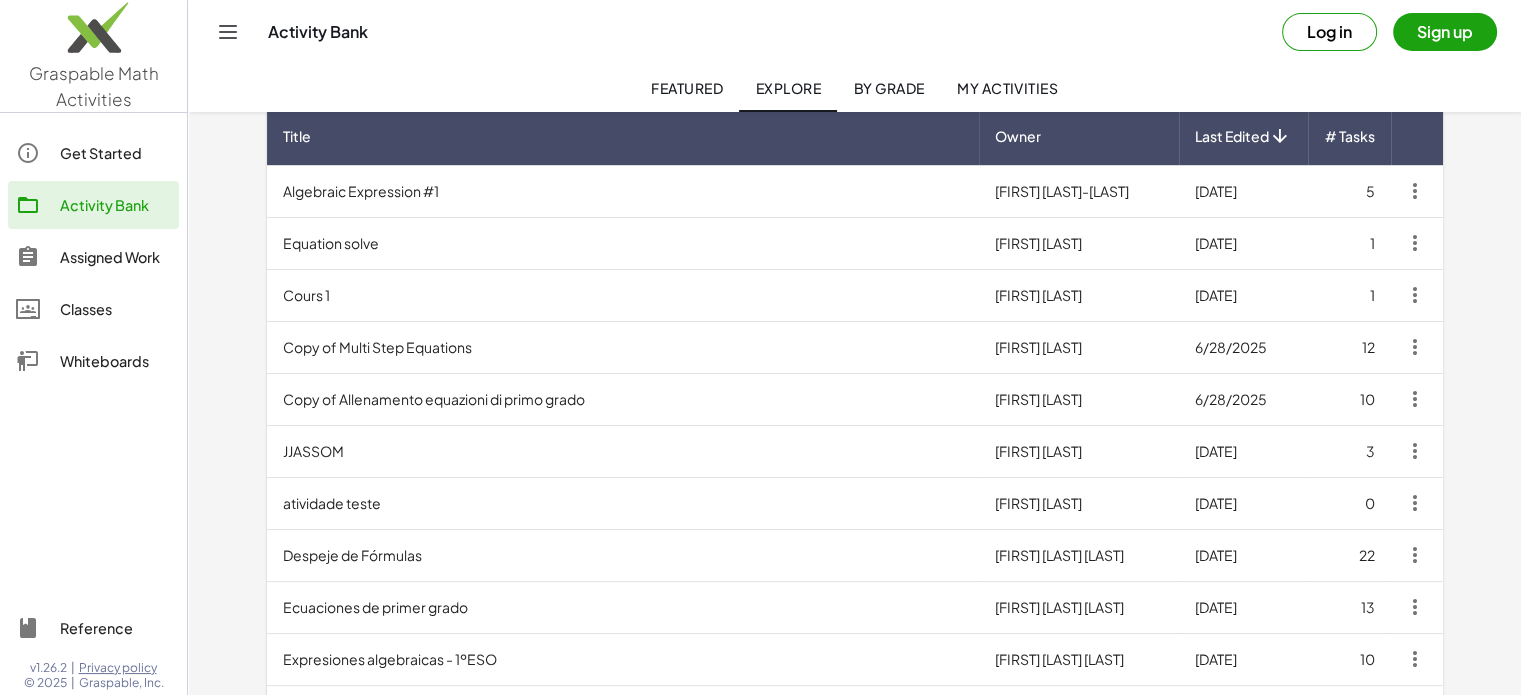 scroll, scrollTop: 202, scrollLeft: 0, axis: vertical 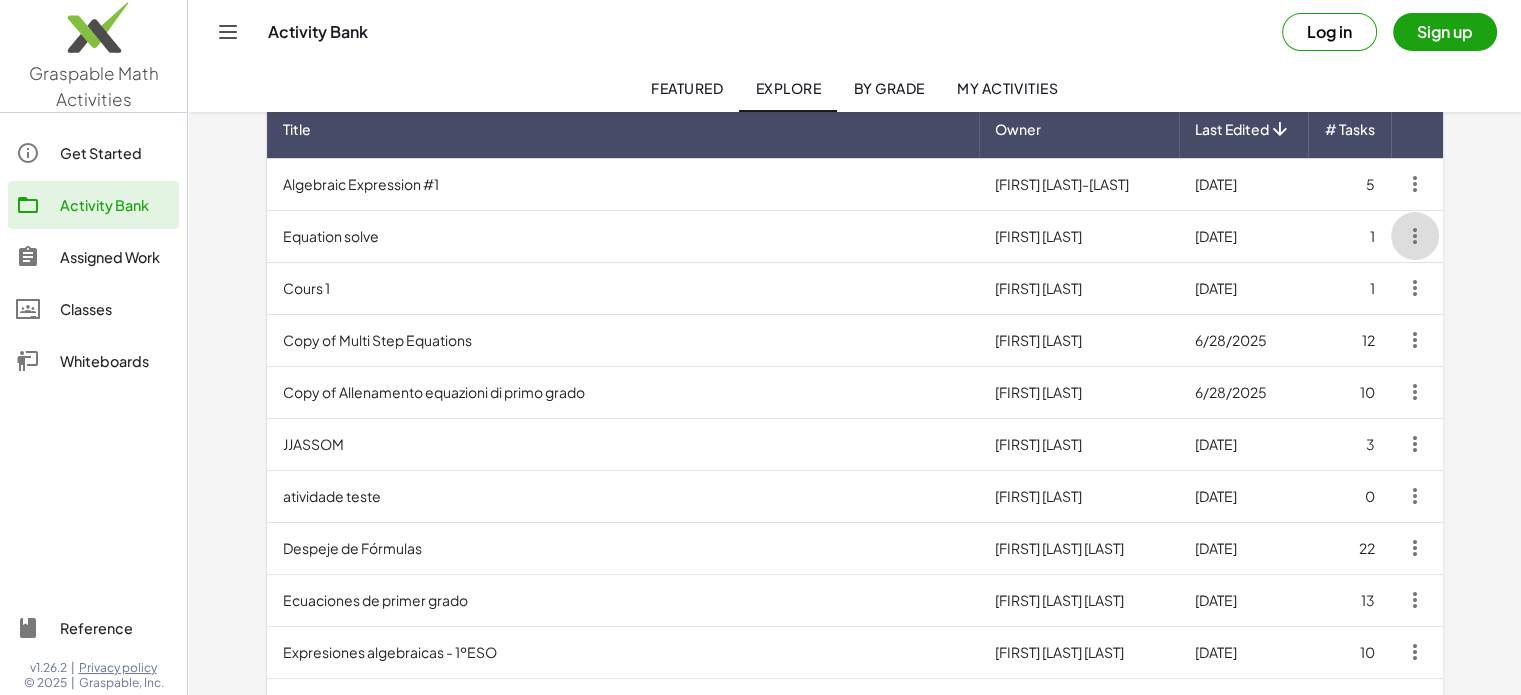 click at bounding box center (1415, 236) 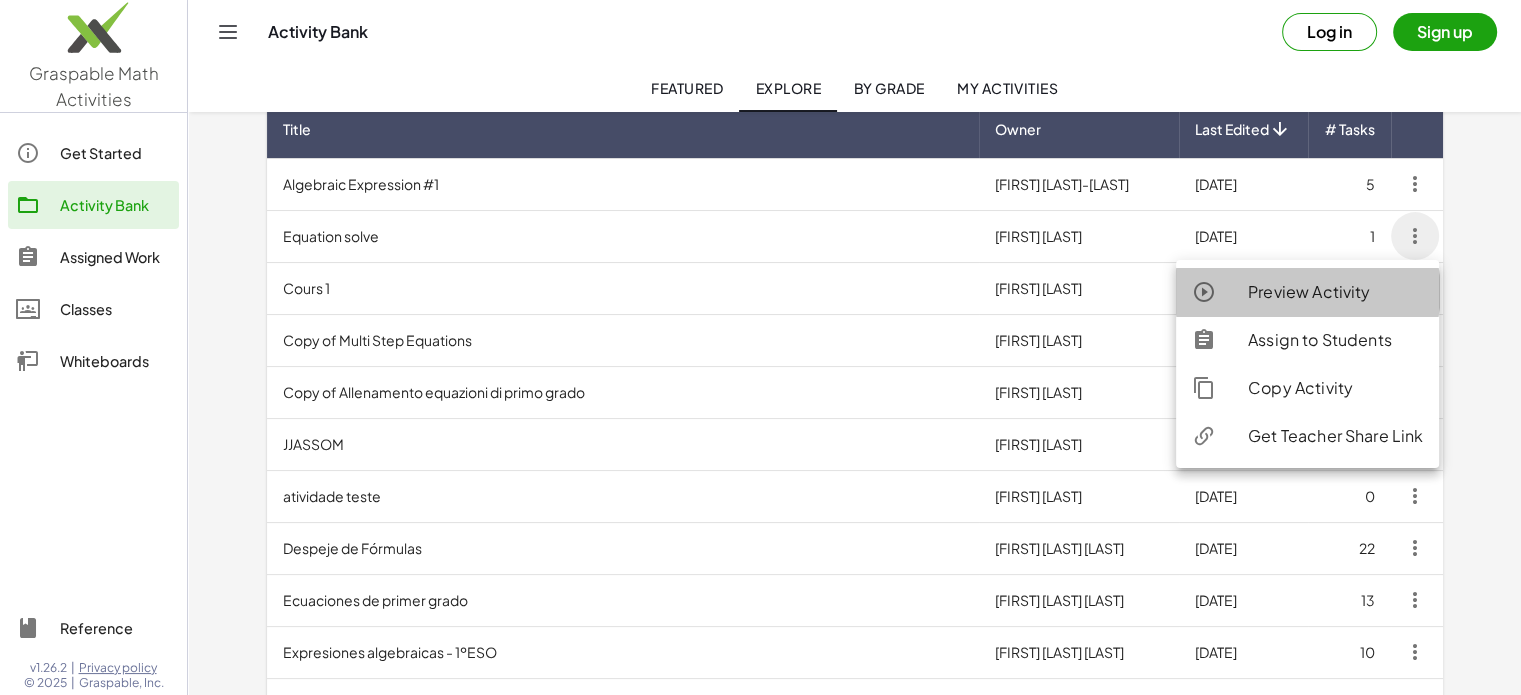 click on "Preview Activity" 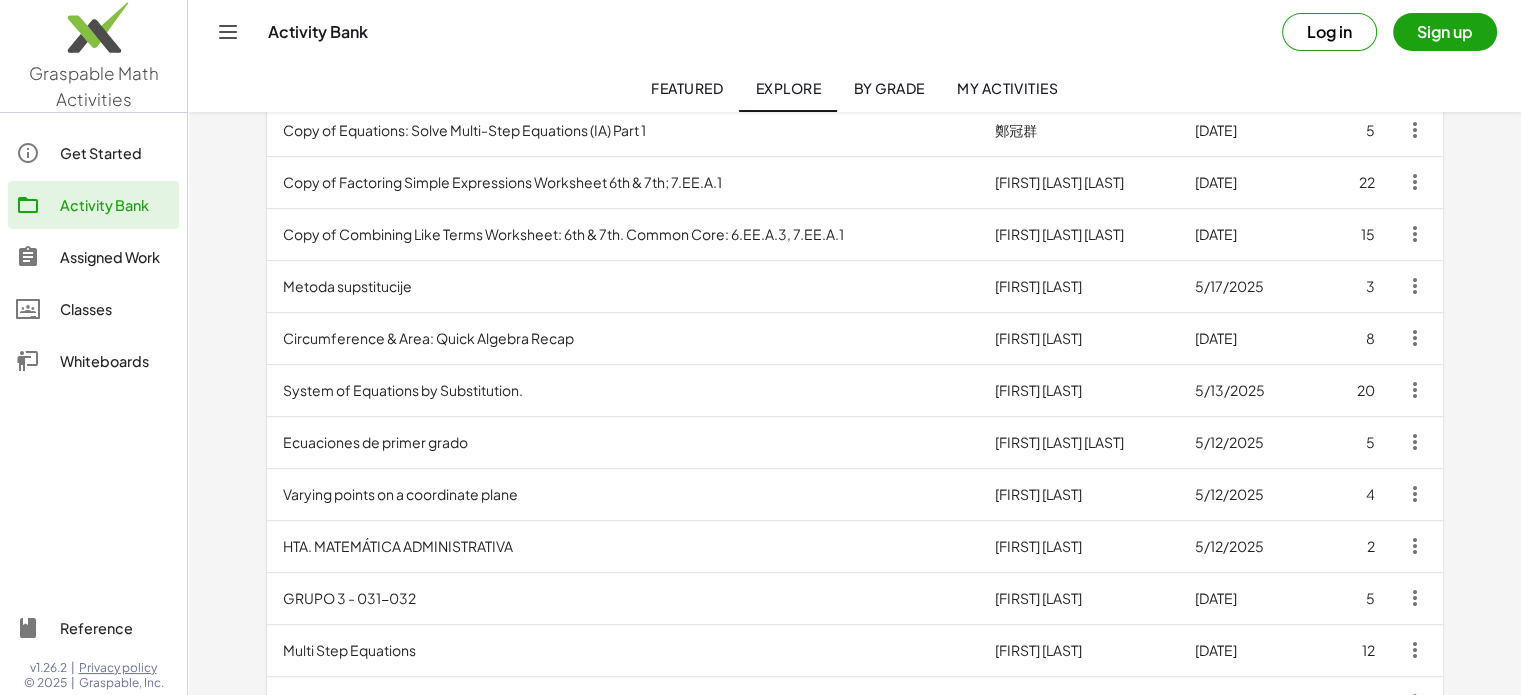 scroll, scrollTop: 830, scrollLeft: 0, axis: vertical 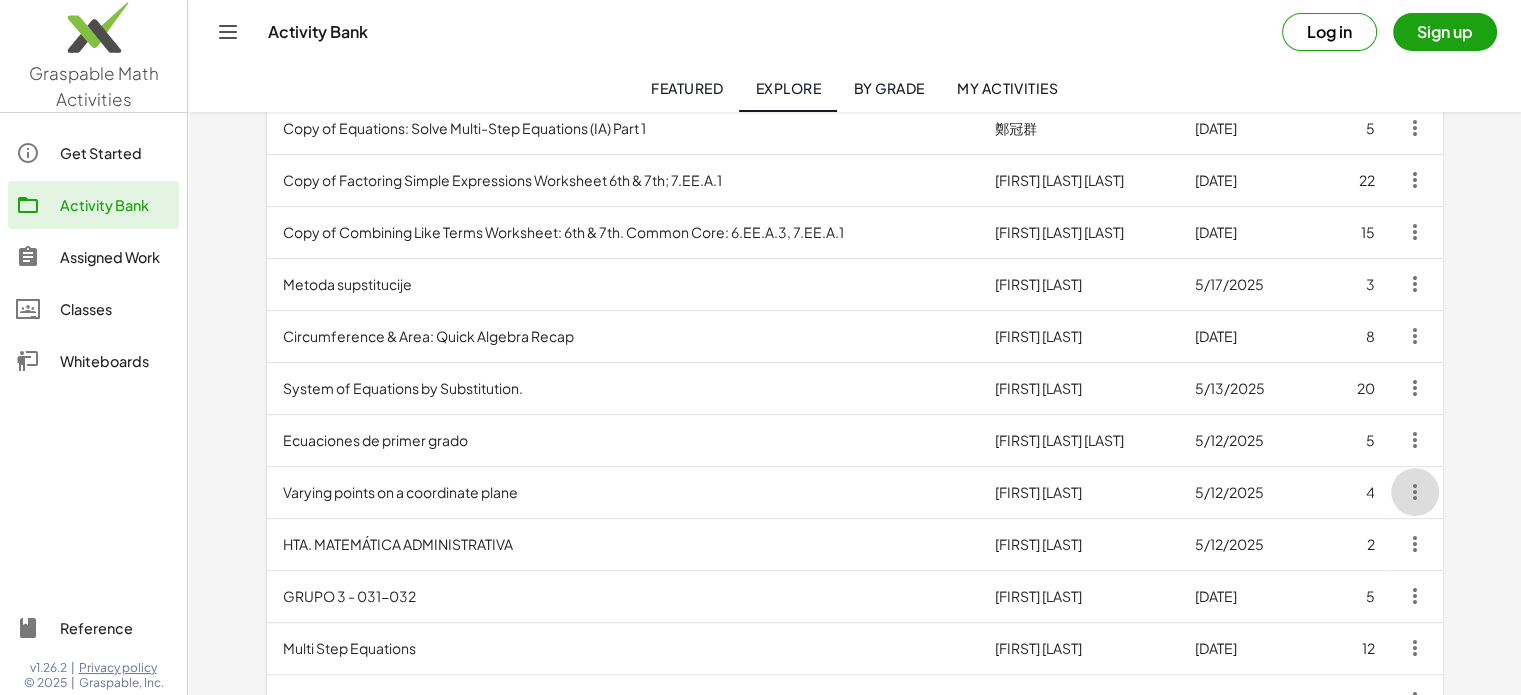 click at bounding box center [1415, 492] 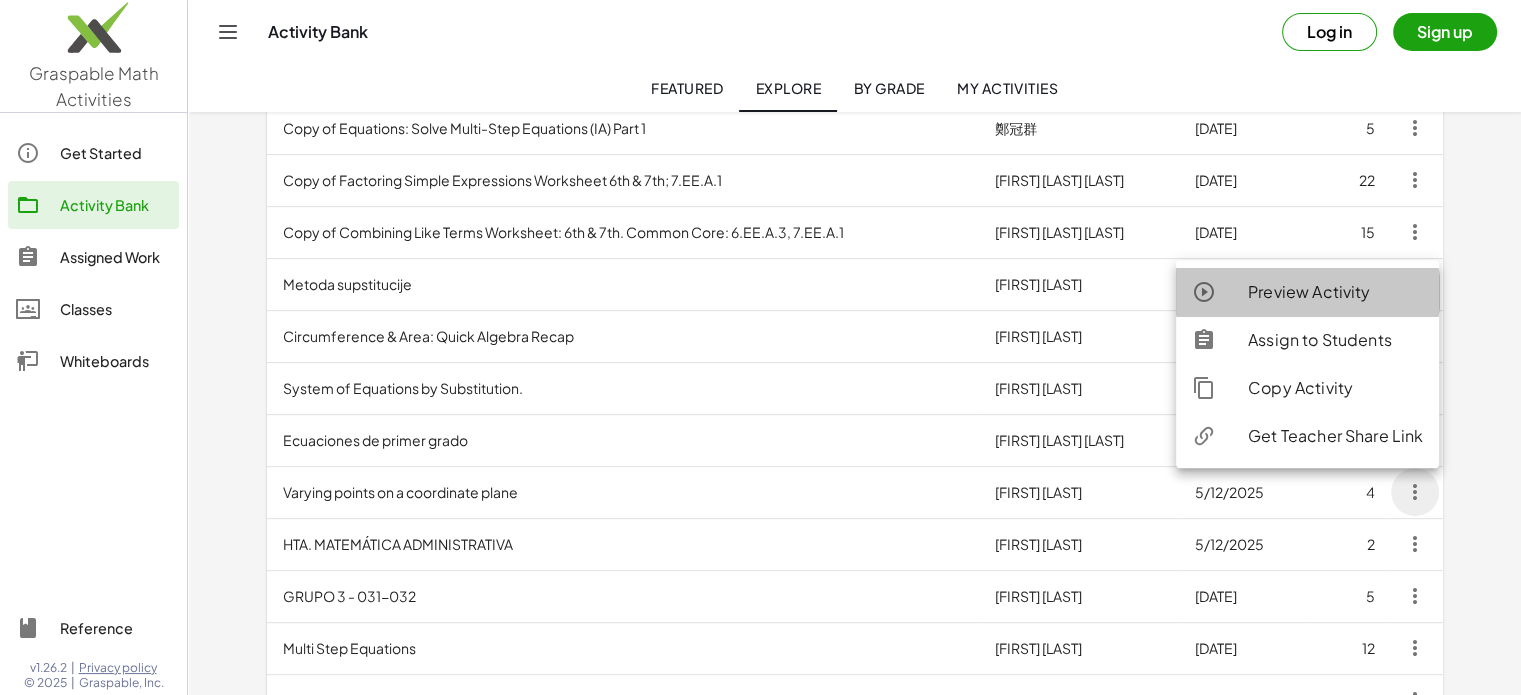 click on "Preview Activity" 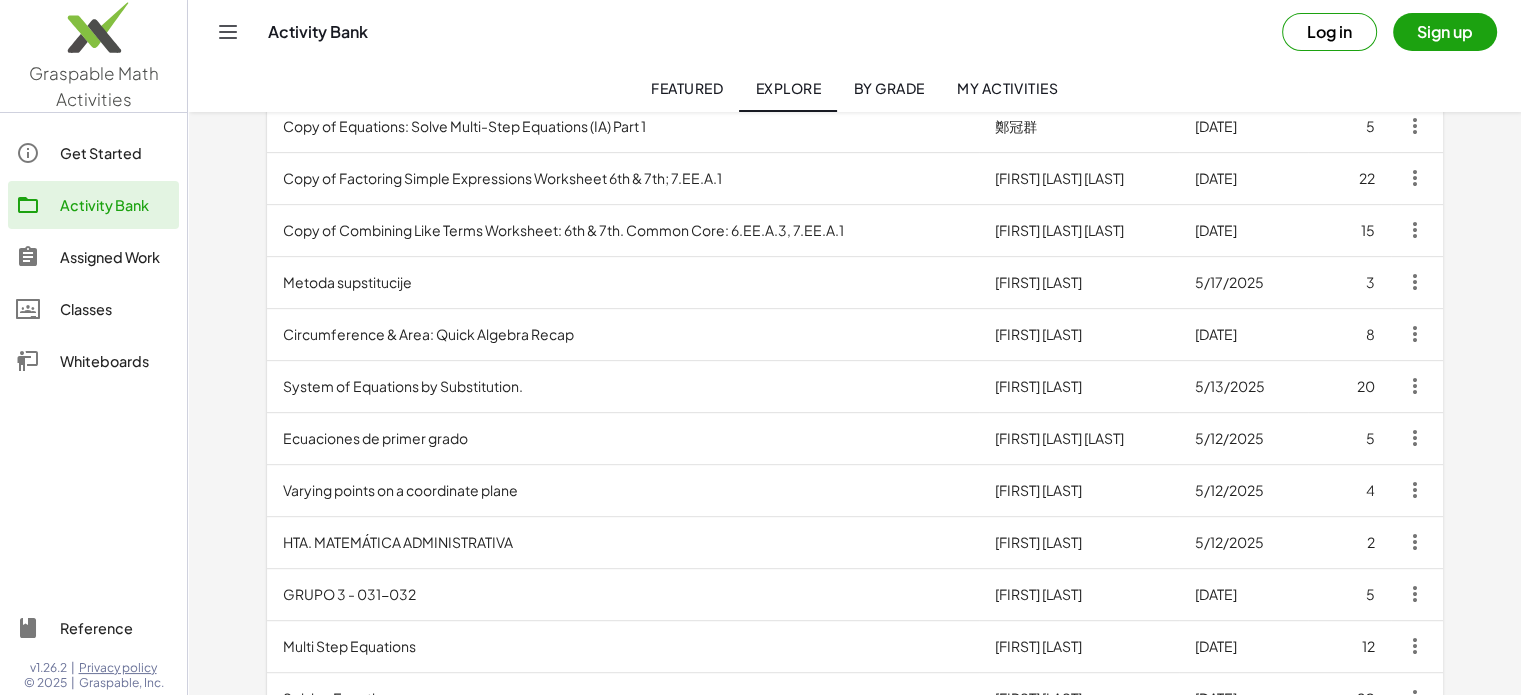 scroll, scrollTop: 833, scrollLeft: 0, axis: vertical 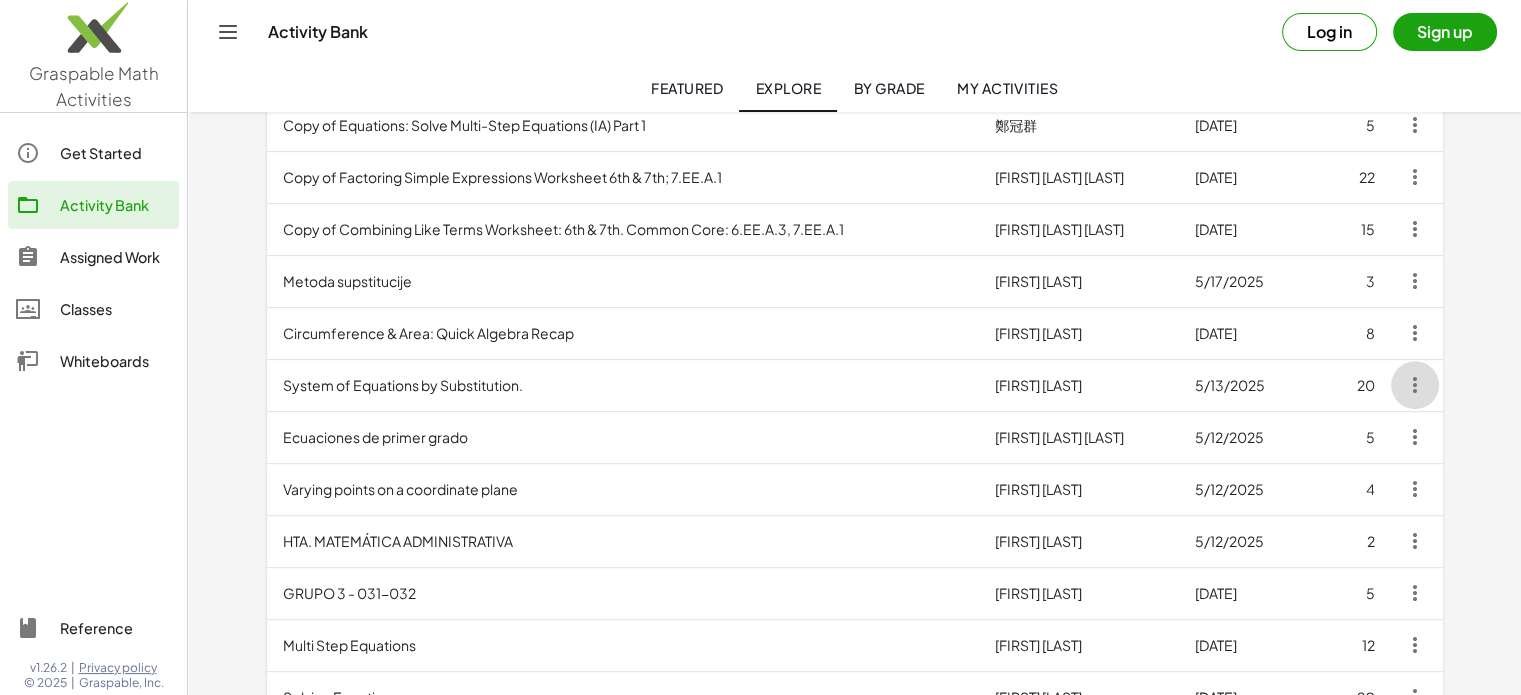 click at bounding box center [1415, 385] 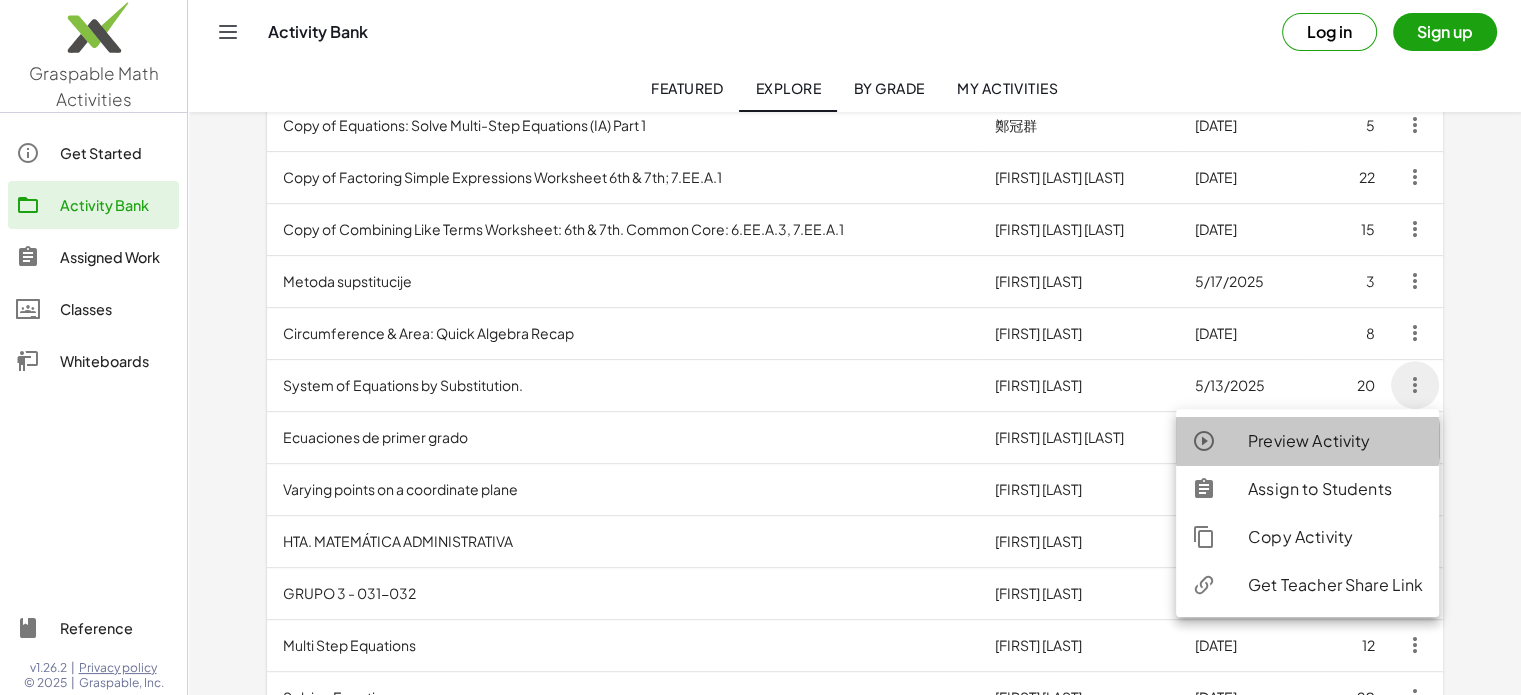 click on "Preview Activity" 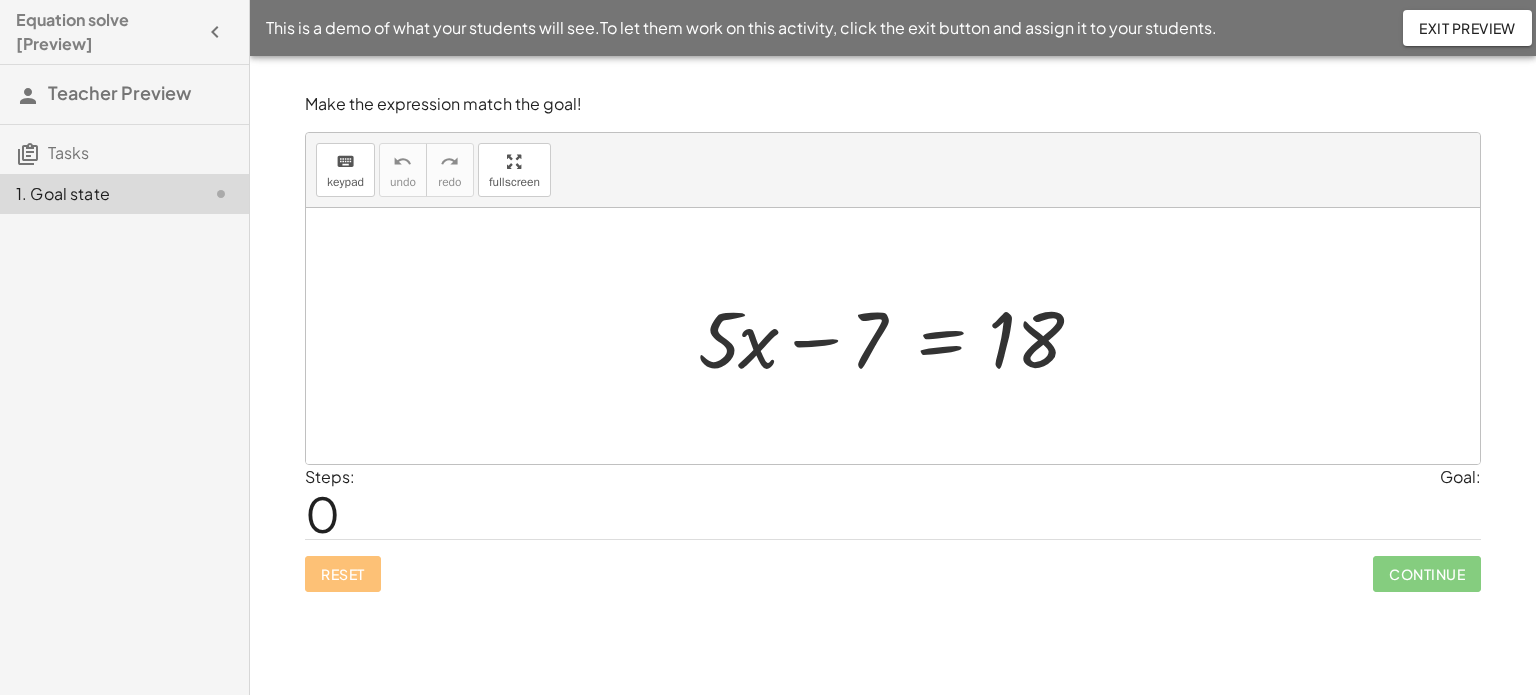 scroll, scrollTop: 0, scrollLeft: 0, axis: both 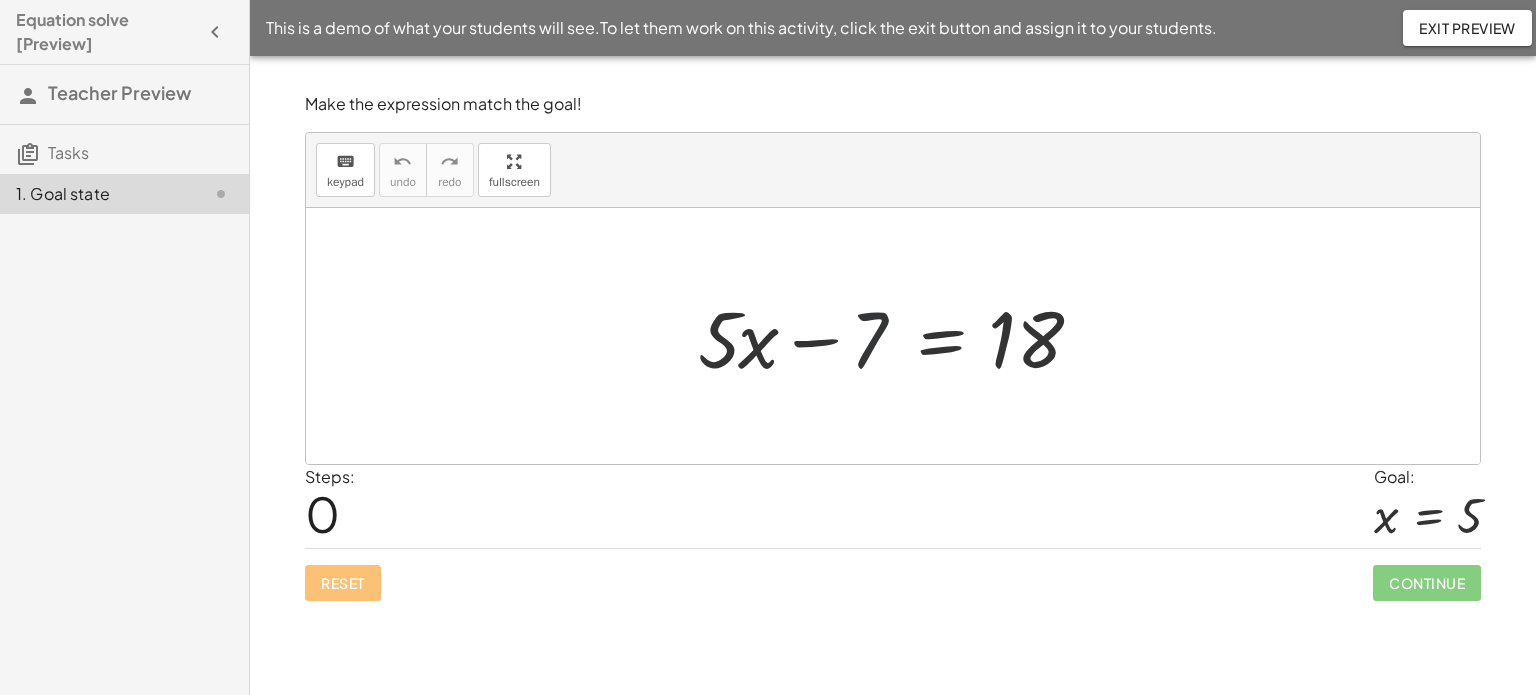 click at bounding box center (900, 336) 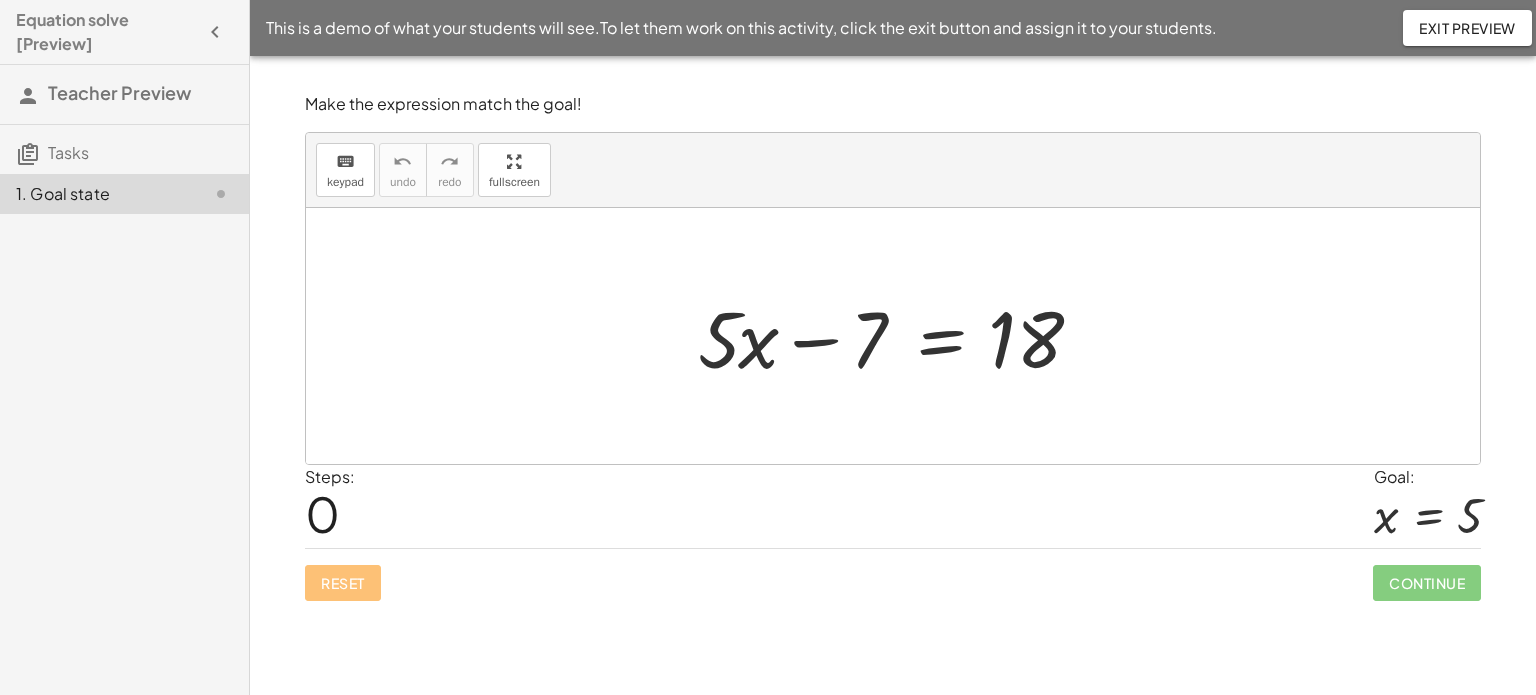 click at bounding box center [900, 336] 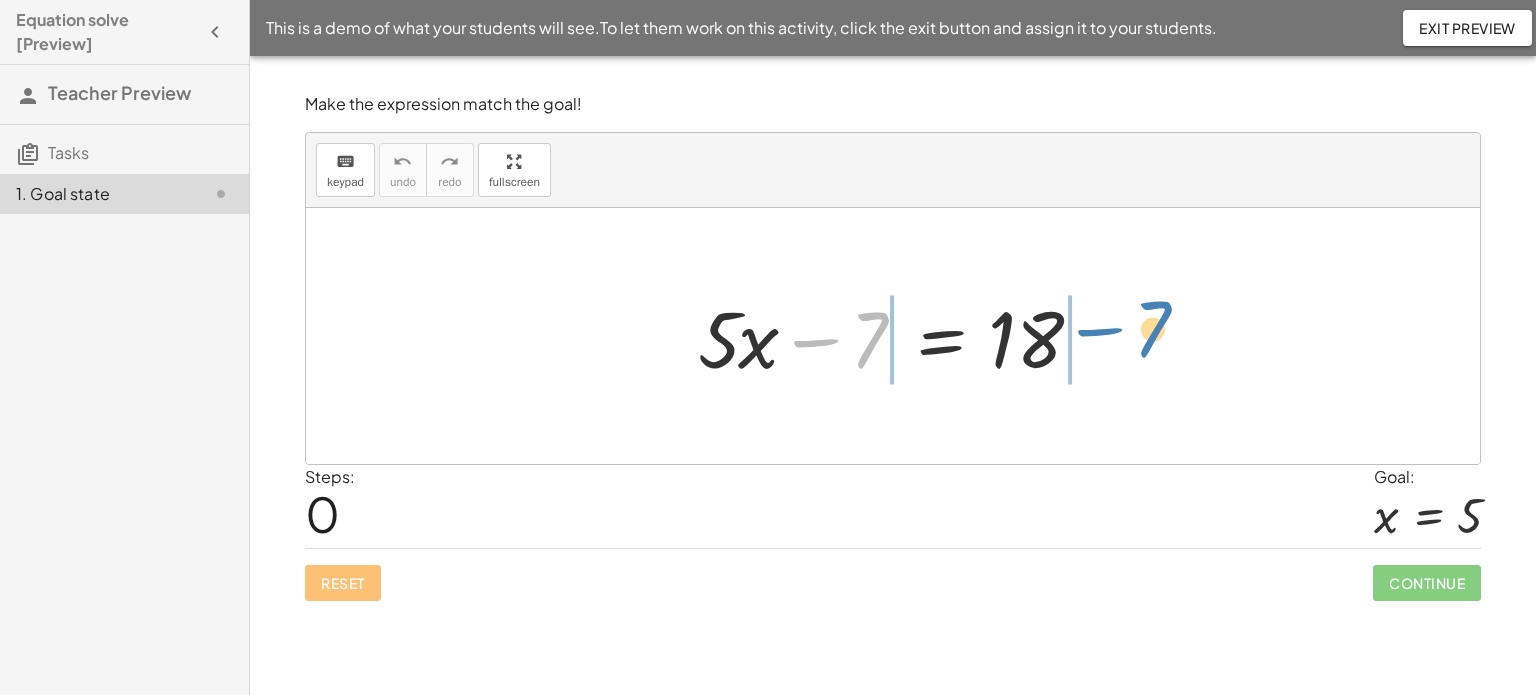 drag, startPoint x: 872, startPoint y: 342, endPoint x: 1156, endPoint y: 330, distance: 284.25342 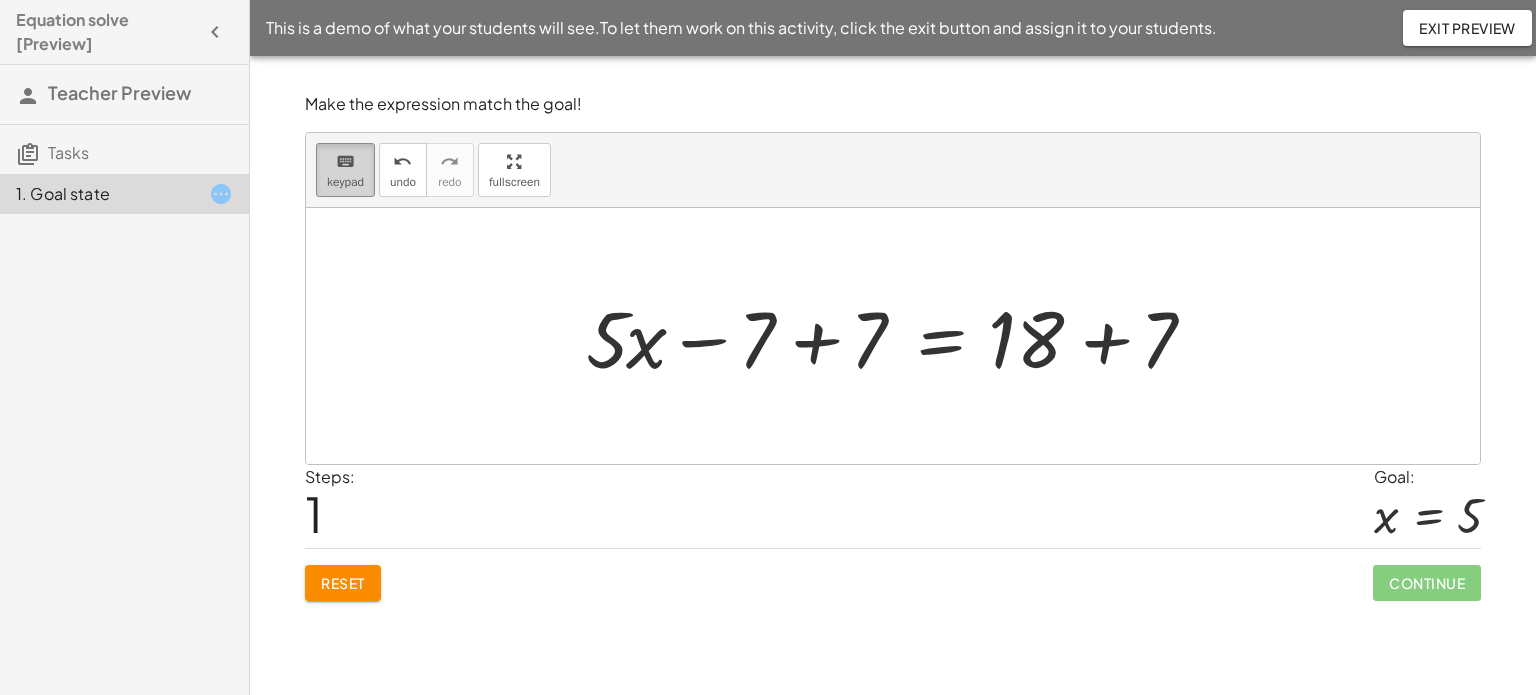 click on "keyboard keypad" at bounding box center (345, 170) 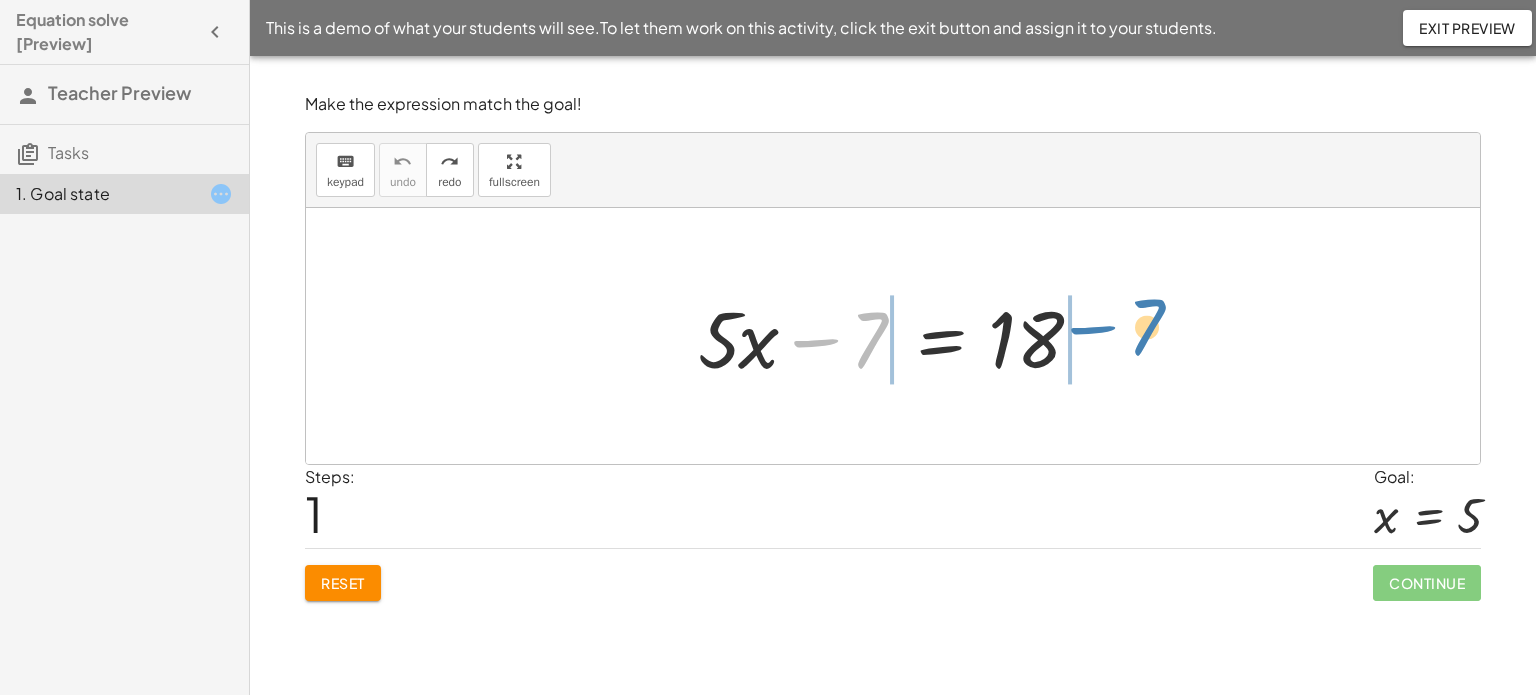 drag, startPoint x: 855, startPoint y: 351, endPoint x: 1132, endPoint y: 341, distance: 277.18045 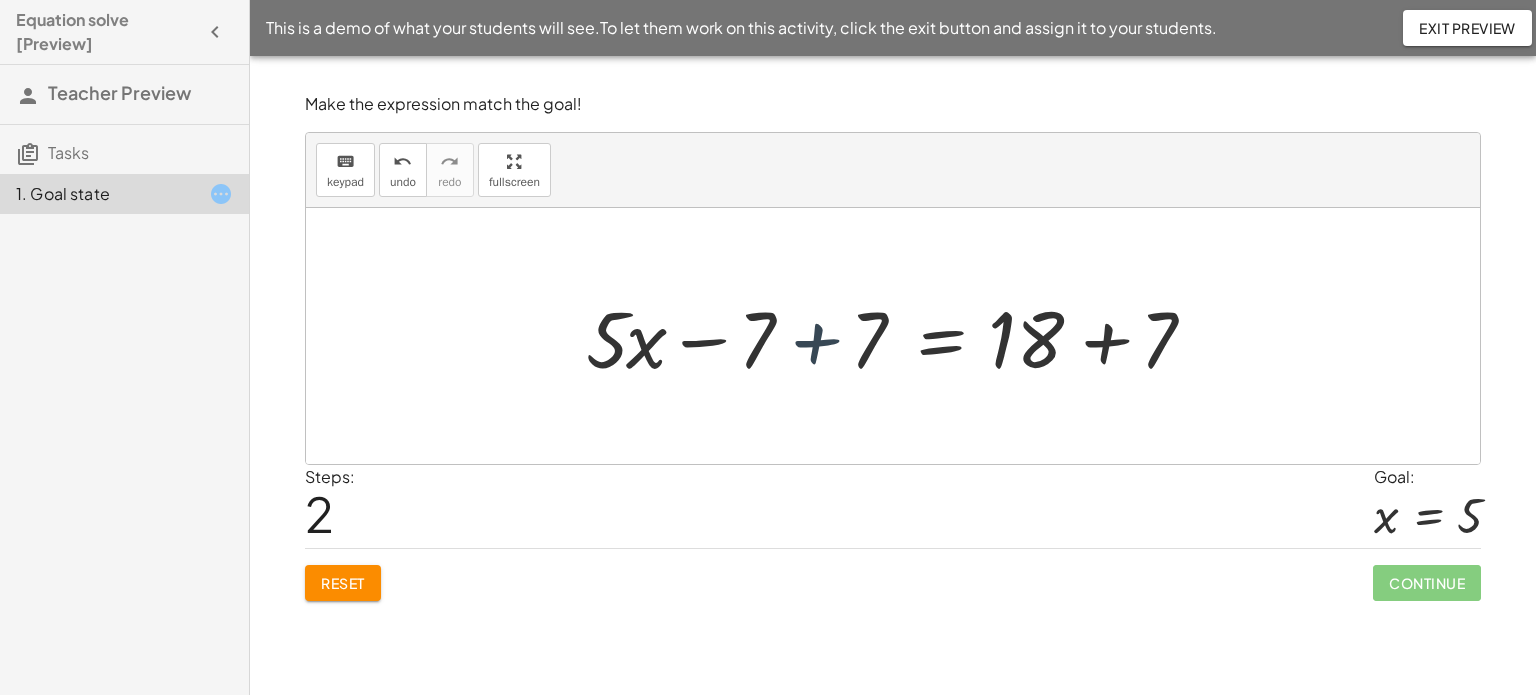 click at bounding box center (900, 336) 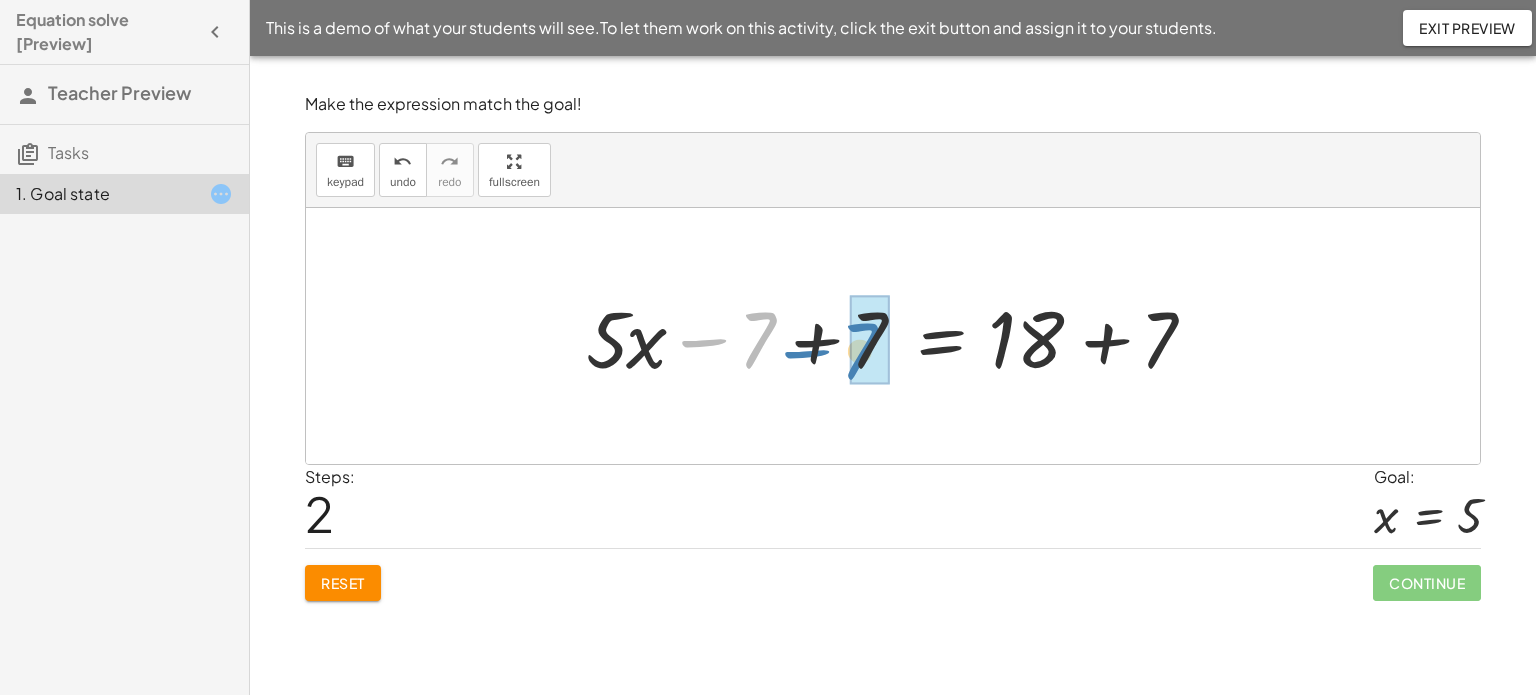 drag, startPoint x: 758, startPoint y: 327, endPoint x: 871, endPoint y: 332, distance: 113.110565 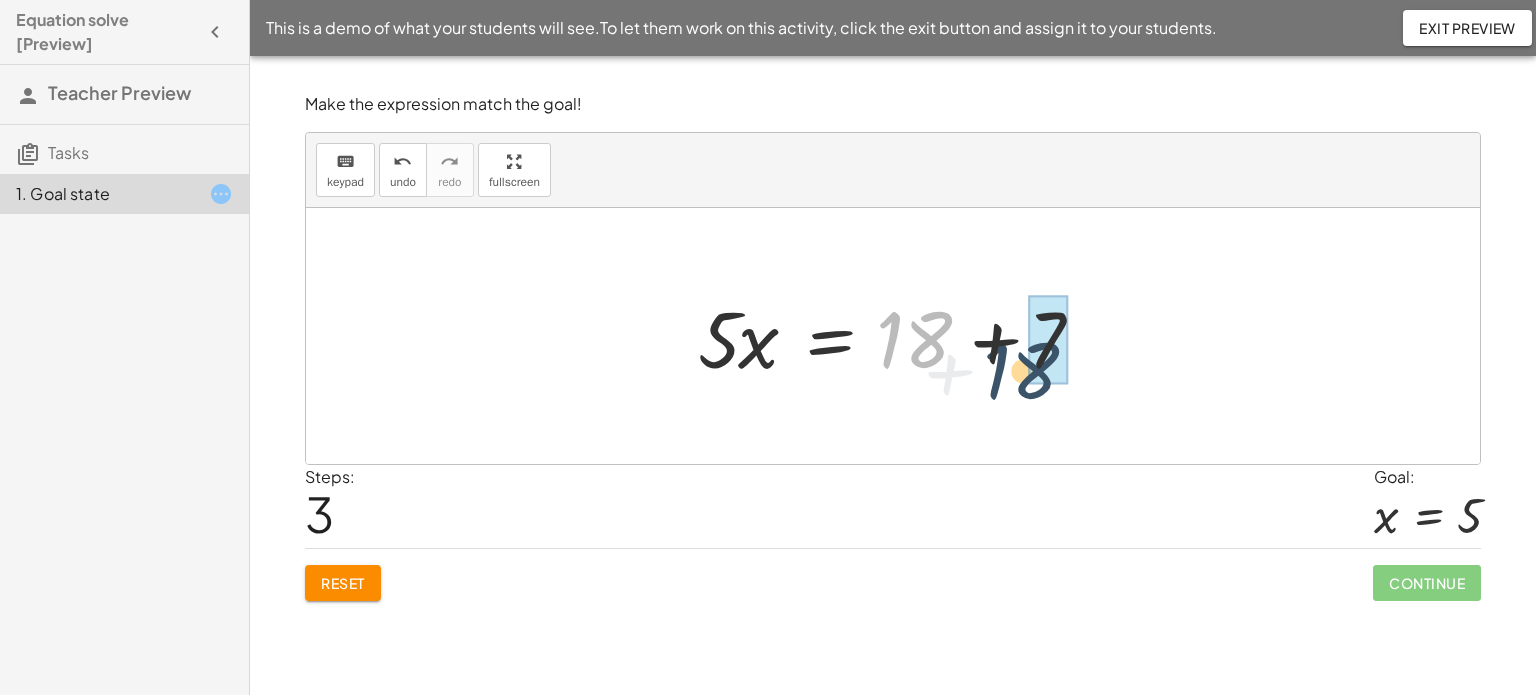 drag, startPoint x: 914, startPoint y: 347, endPoint x: 1060, endPoint y: 367, distance: 147.3635 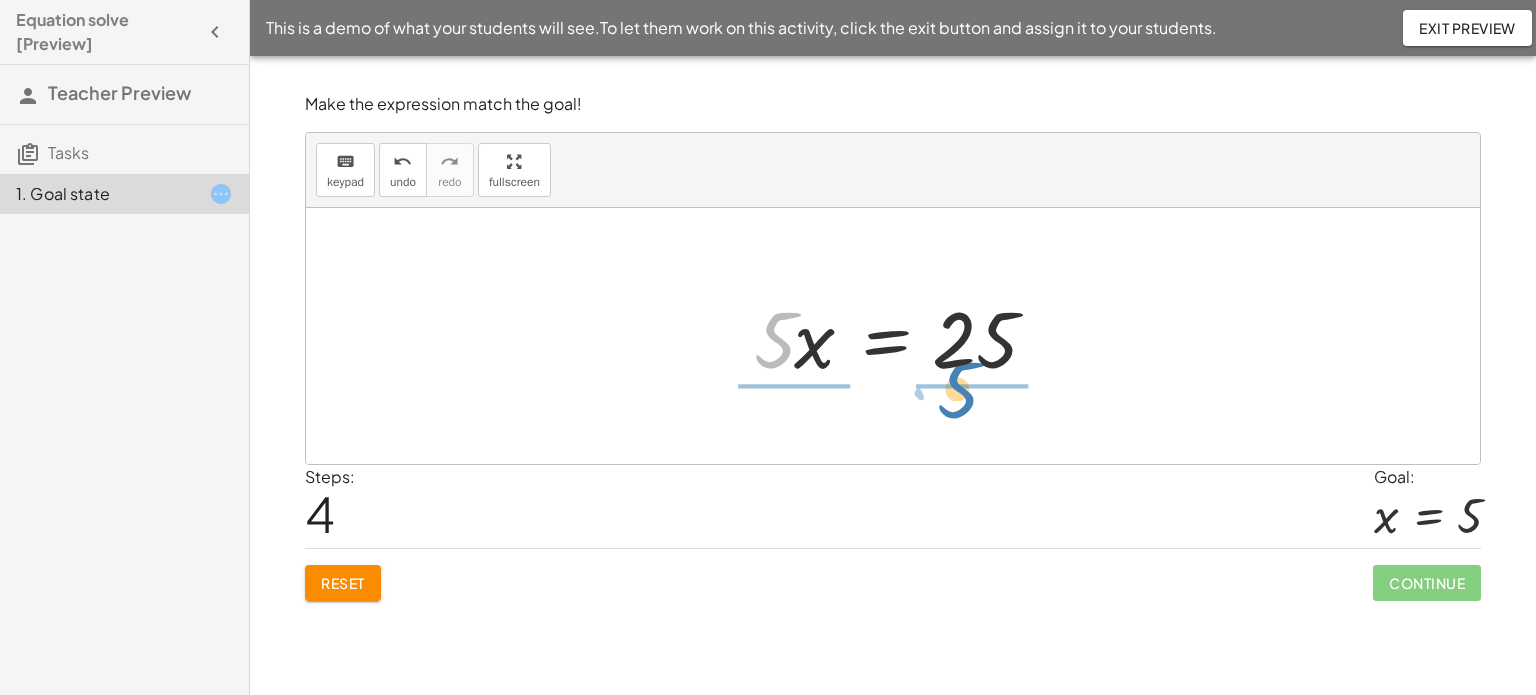drag, startPoint x: 772, startPoint y: 355, endPoint x: 966, endPoint y: 406, distance: 200.59163 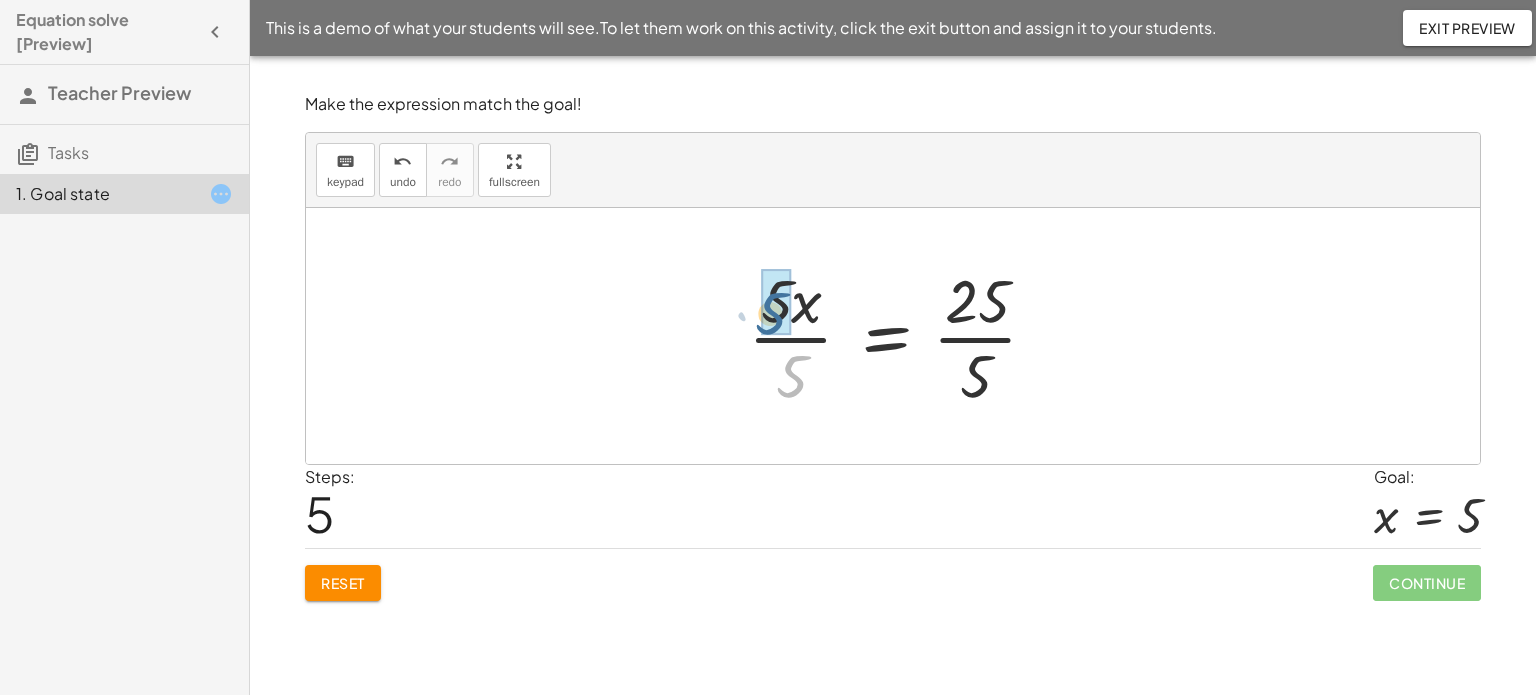drag, startPoint x: 801, startPoint y: 387, endPoint x: 780, endPoint y: 323, distance: 67.357254 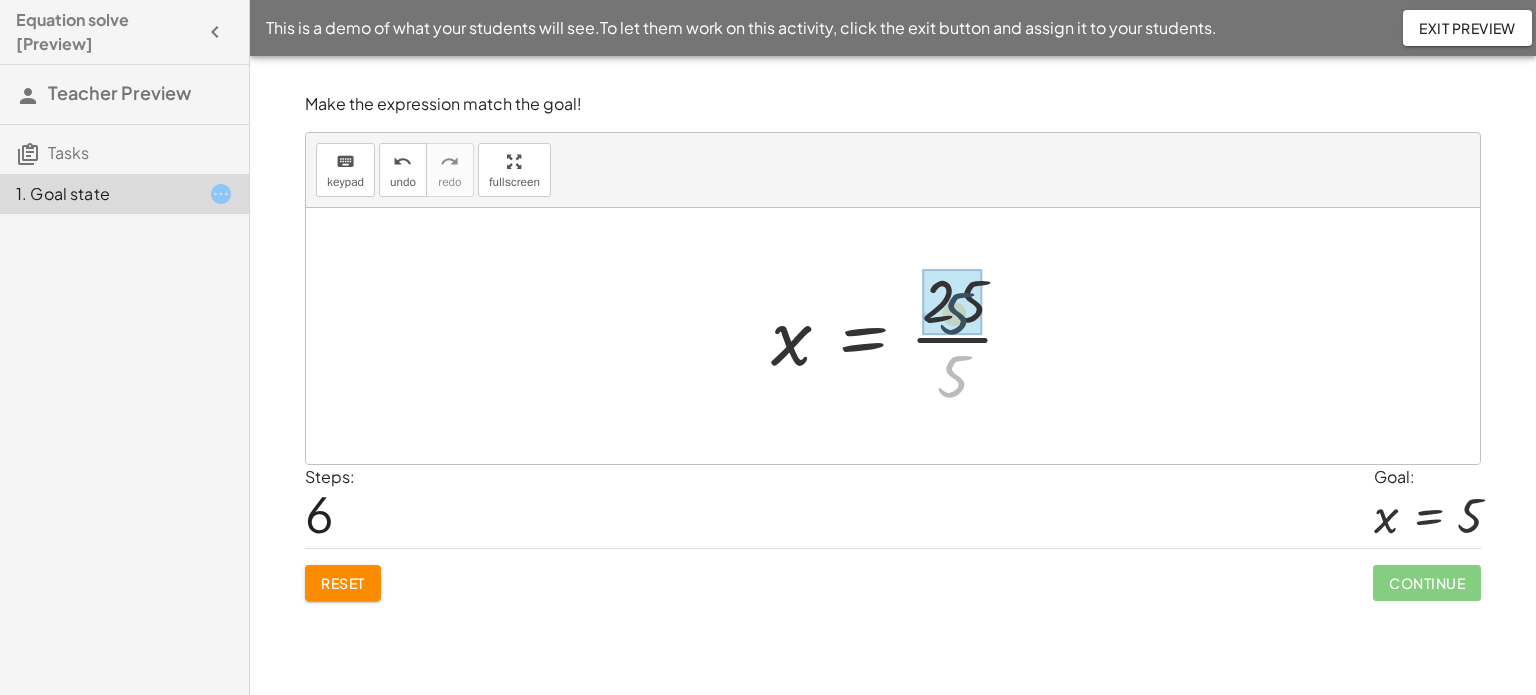drag, startPoint x: 954, startPoint y: 383, endPoint x: 956, endPoint y: 319, distance: 64.03124 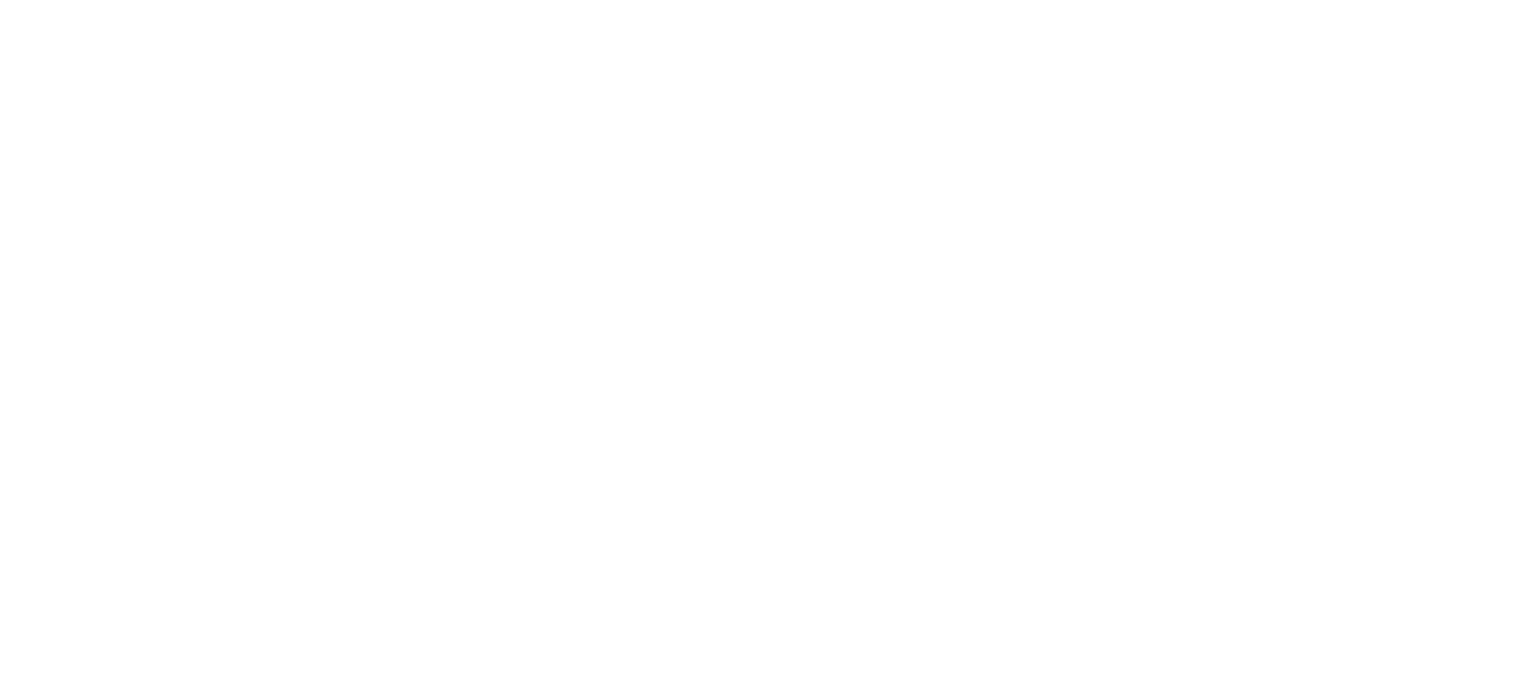 scroll, scrollTop: 0, scrollLeft: 0, axis: both 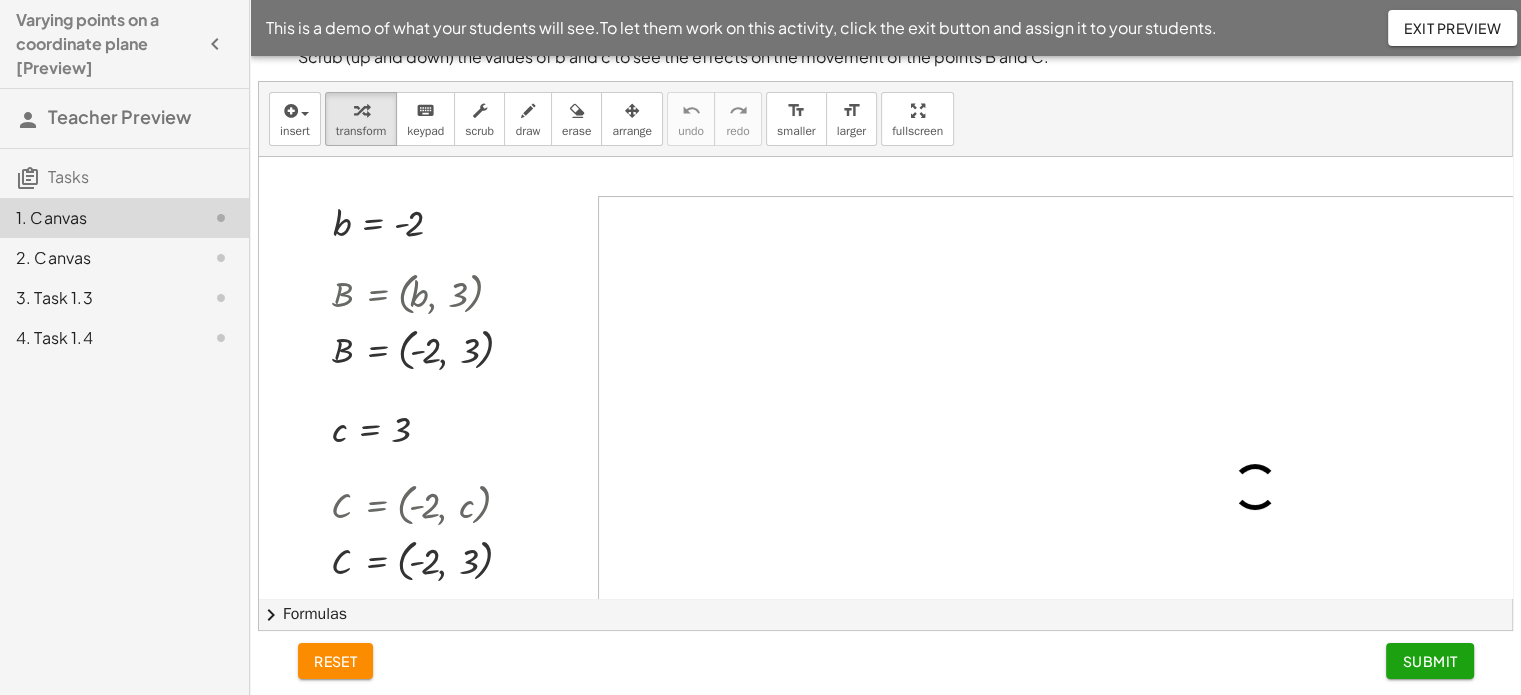 click on "2. Canvas" 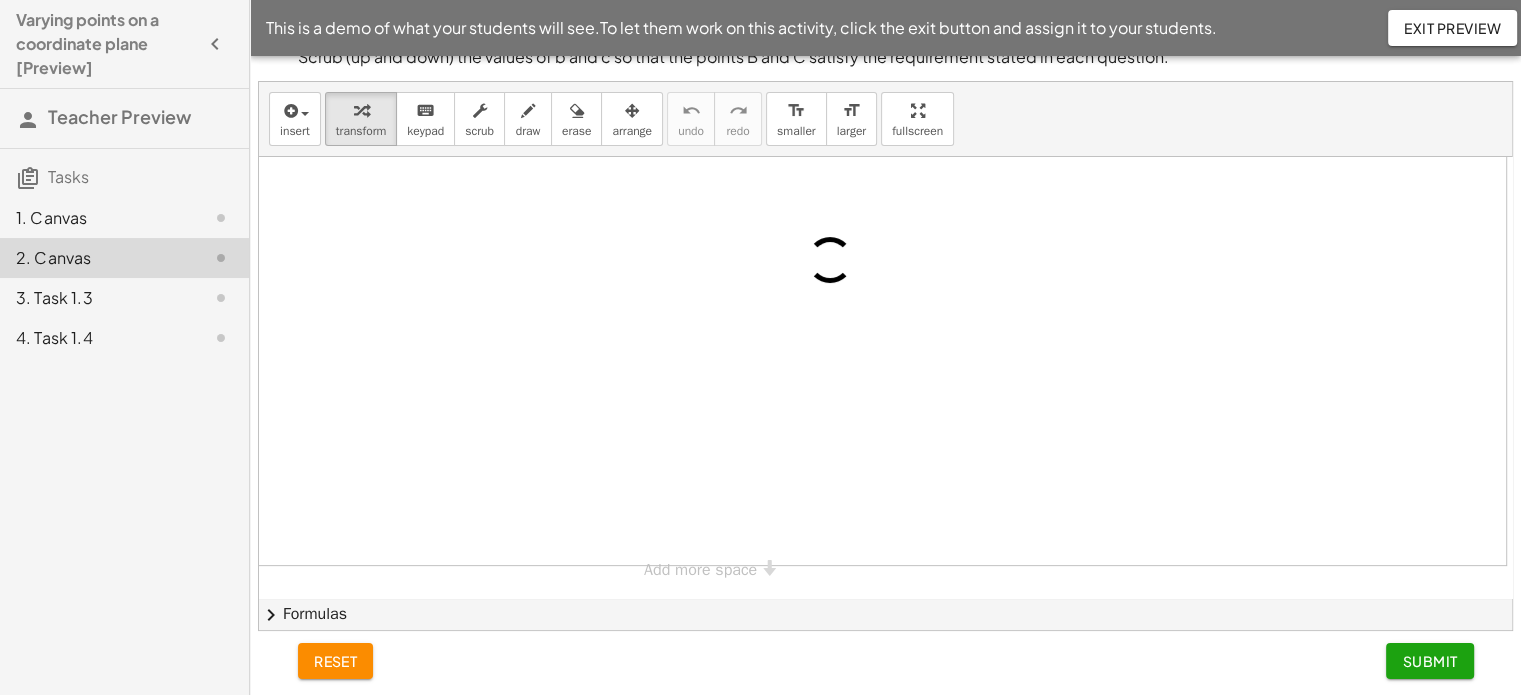 scroll, scrollTop: 211, scrollLeft: 0, axis: vertical 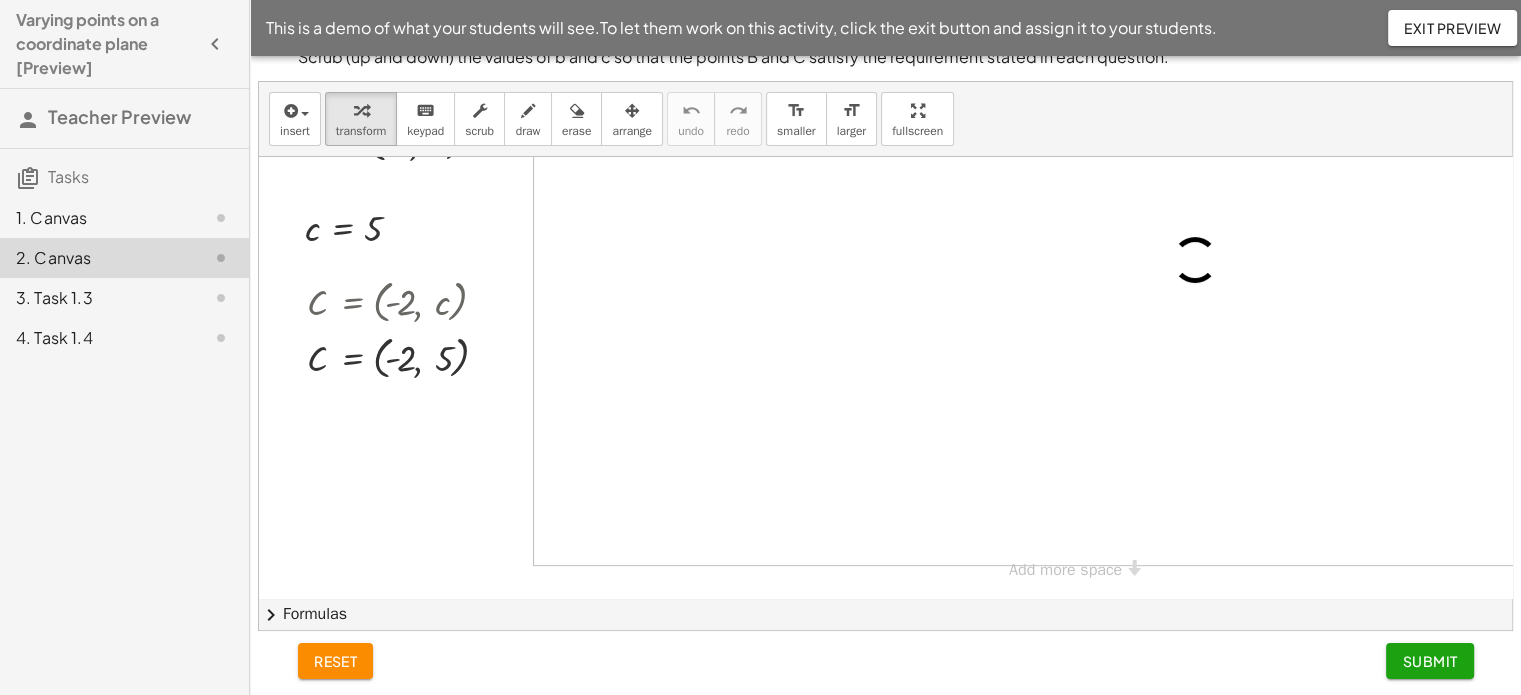click on "Exit Preview" 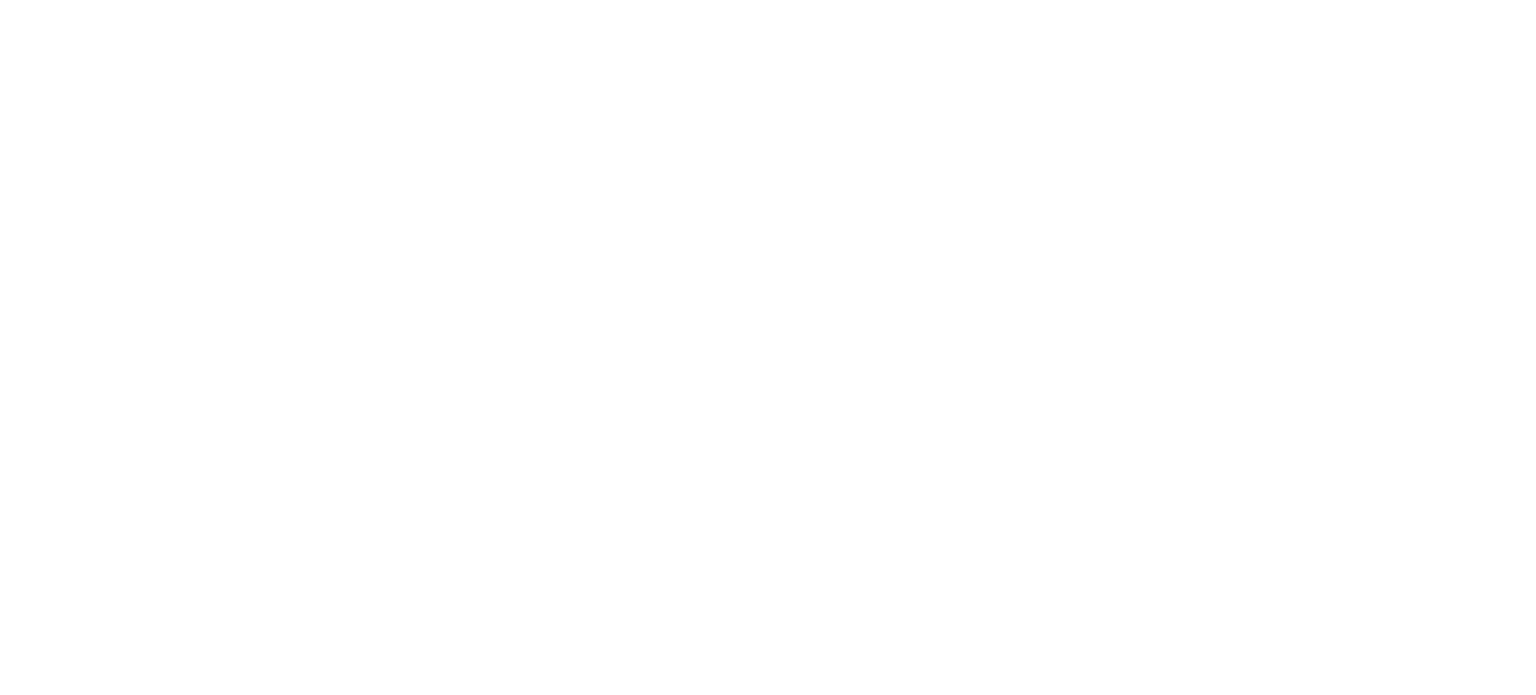 scroll, scrollTop: 0, scrollLeft: 0, axis: both 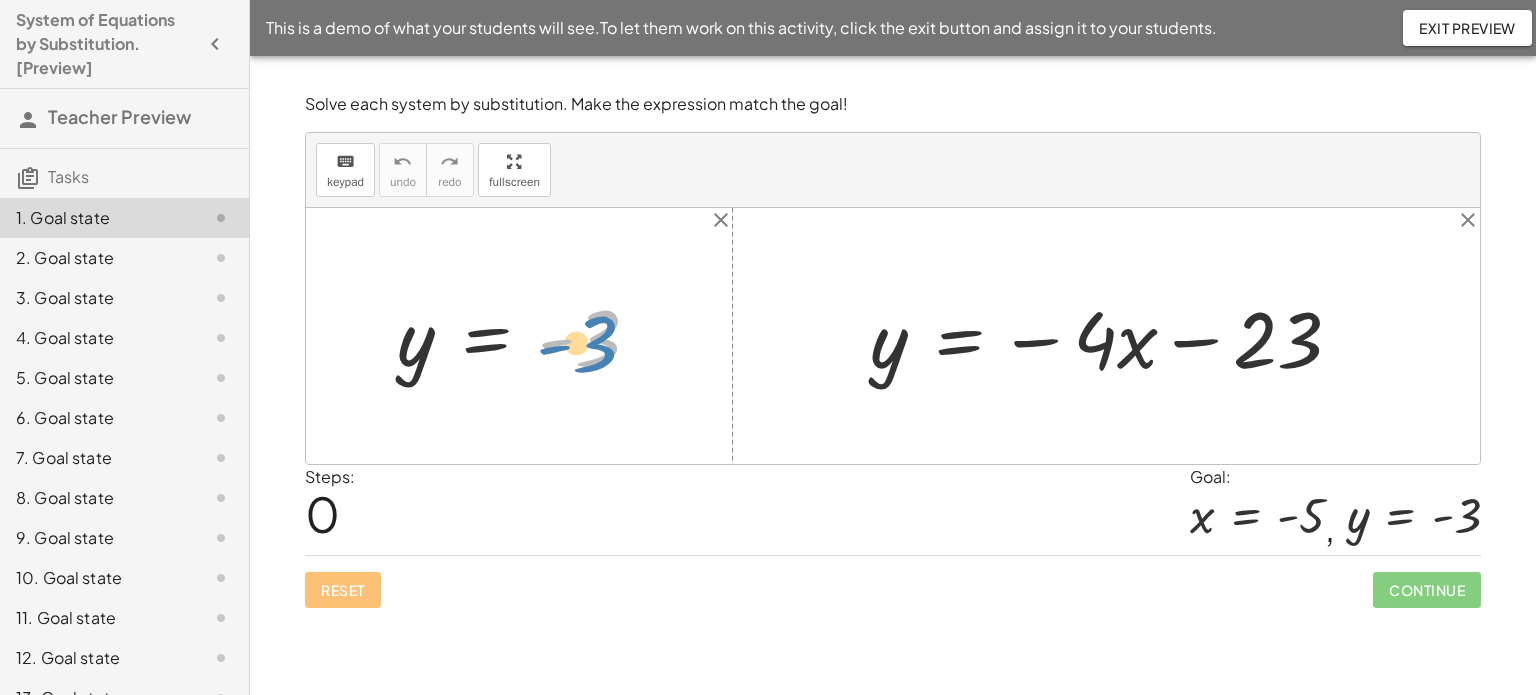 click at bounding box center [526, 336] 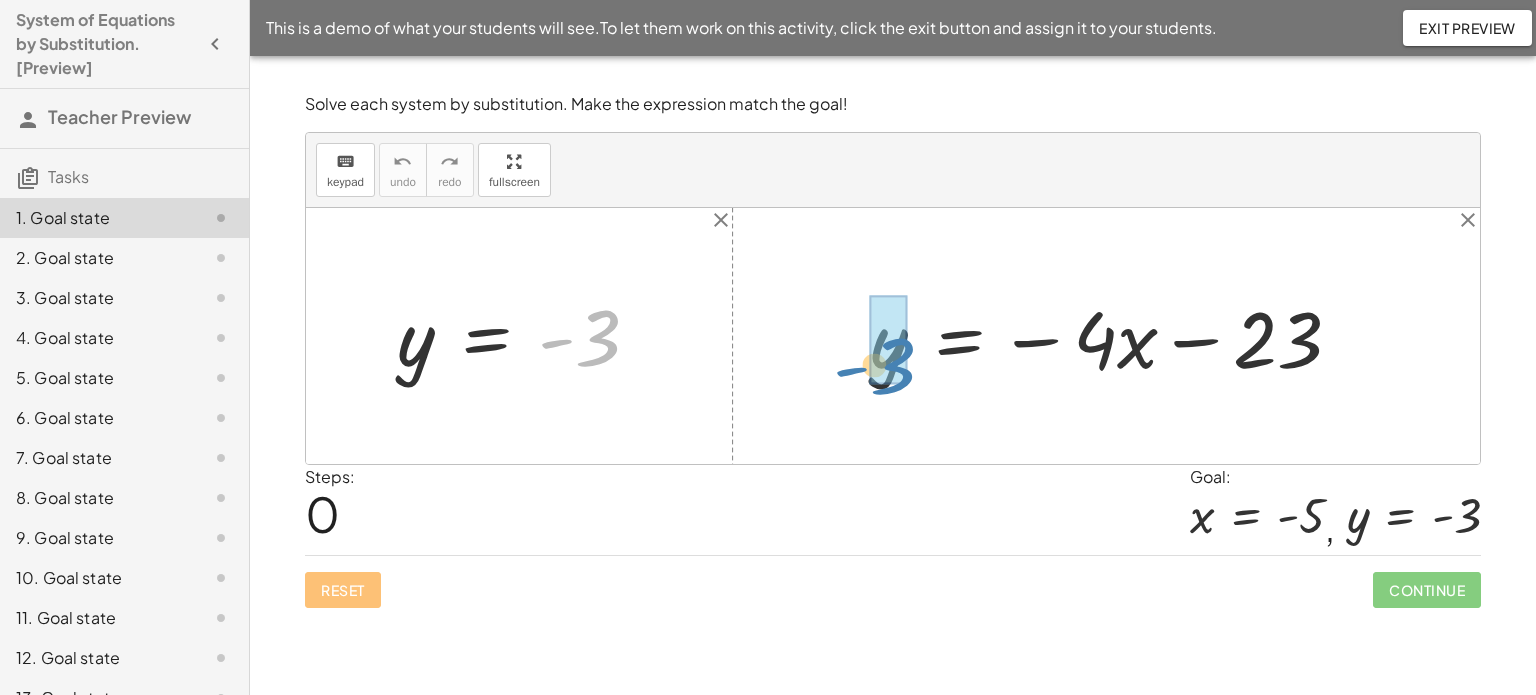drag, startPoint x: 607, startPoint y: 347, endPoint x: 902, endPoint y: 375, distance: 296.32584 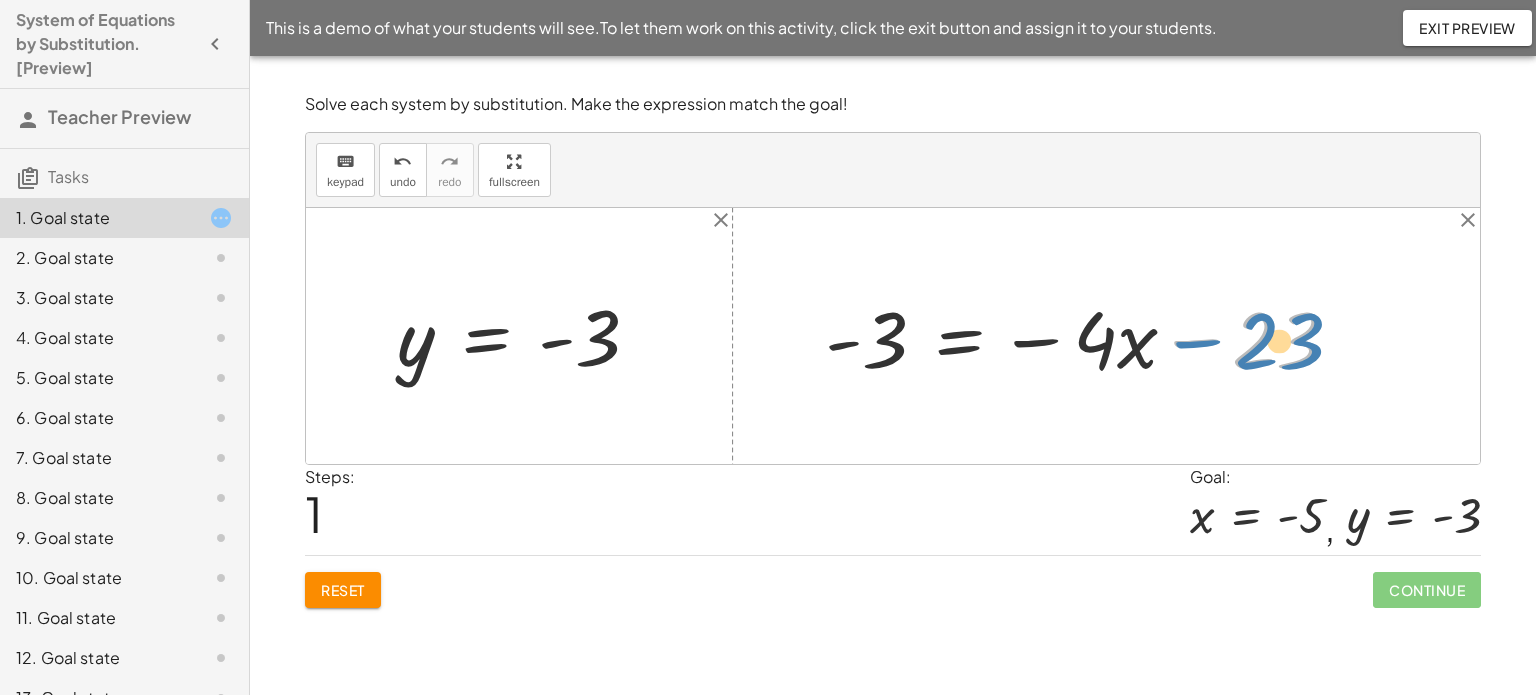 click at bounding box center (1091, 336) 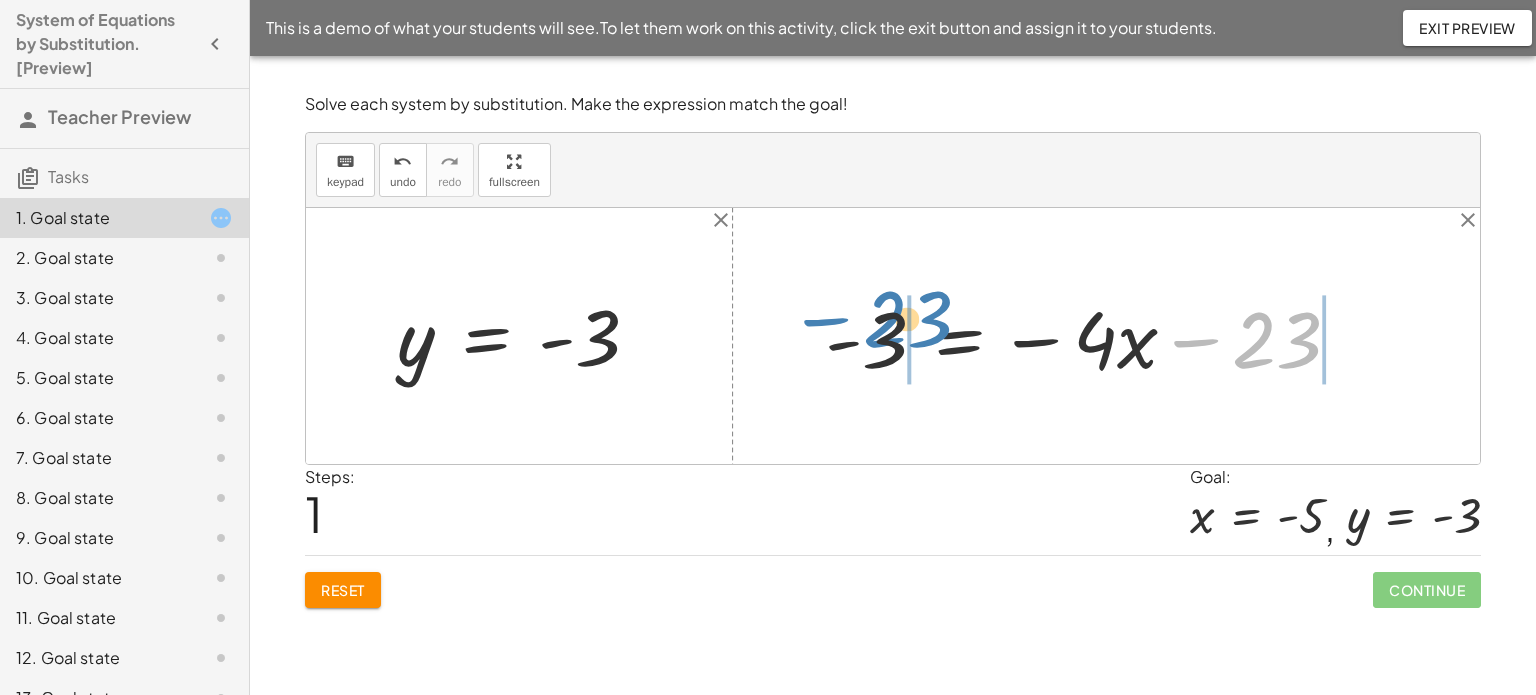 drag, startPoint x: 1260, startPoint y: 352, endPoint x: 890, endPoint y: 331, distance: 370.59546 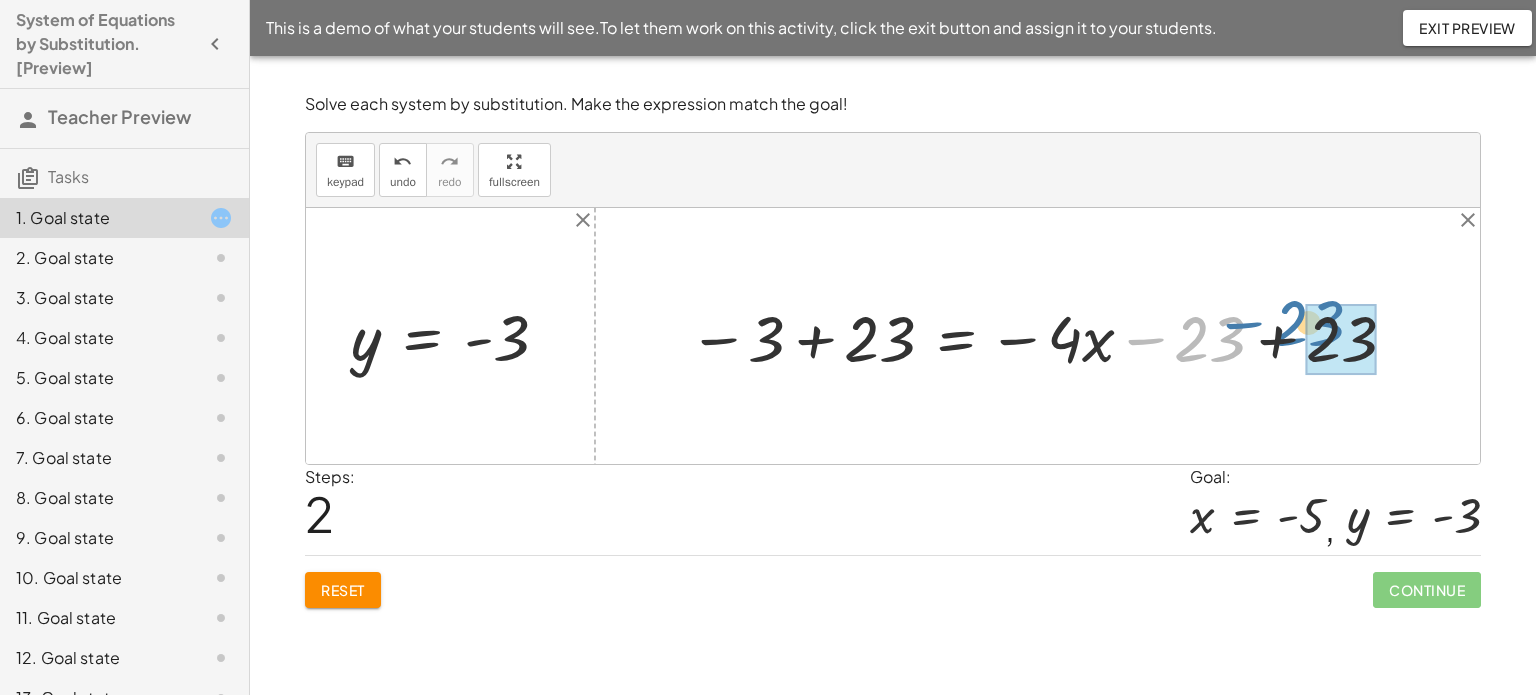 drag, startPoint x: 1212, startPoint y: 355, endPoint x: 1311, endPoint y: 340, distance: 100.12991 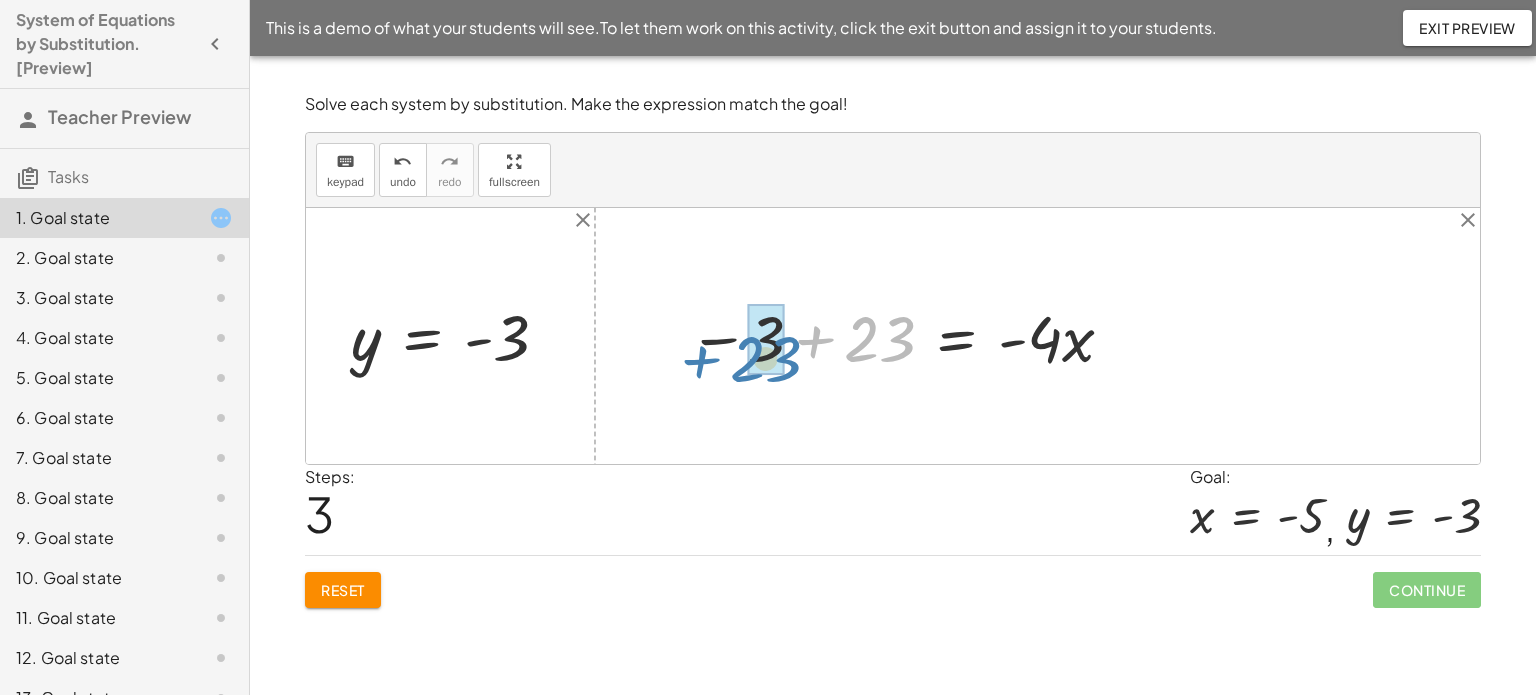 drag, startPoint x: 894, startPoint y: 341, endPoint x: 780, endPoint y: 361, distance: 115.74109 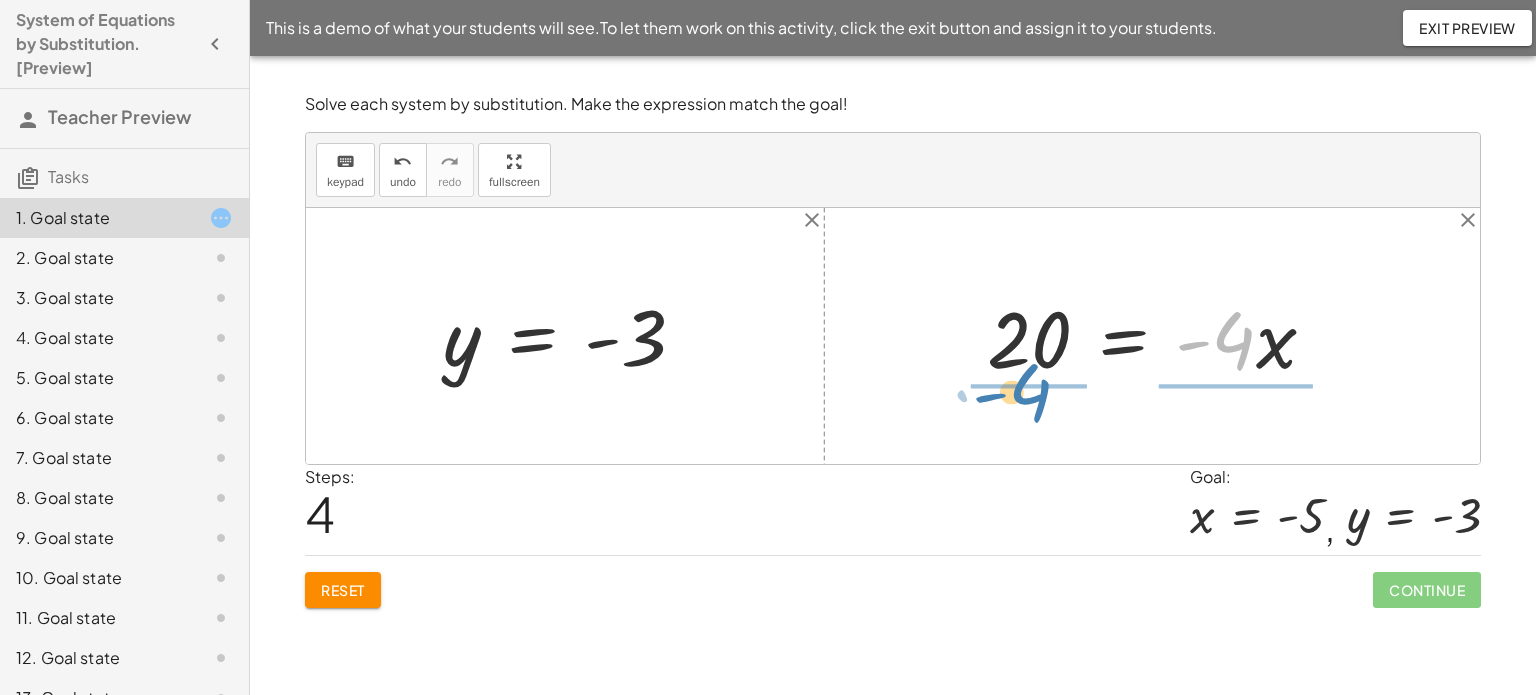 drag, startPoint x: 1239, startPoint y: 347, endPoint x: 1036, endPoint y: 399, distance: 209.55429 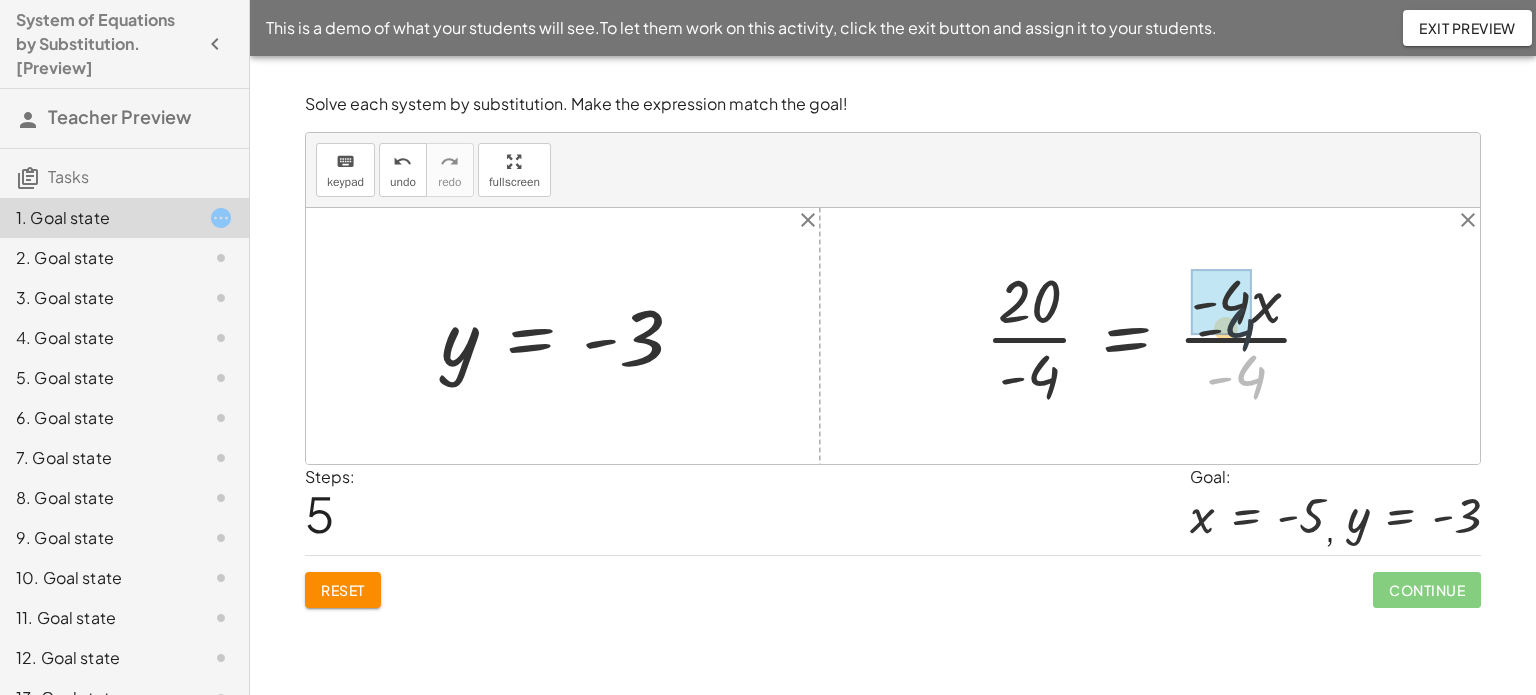 drag, startPoint x: 1241, startPoint y: 391, endPoint x: 1226, endPoint y: 316, distance: 76.48529 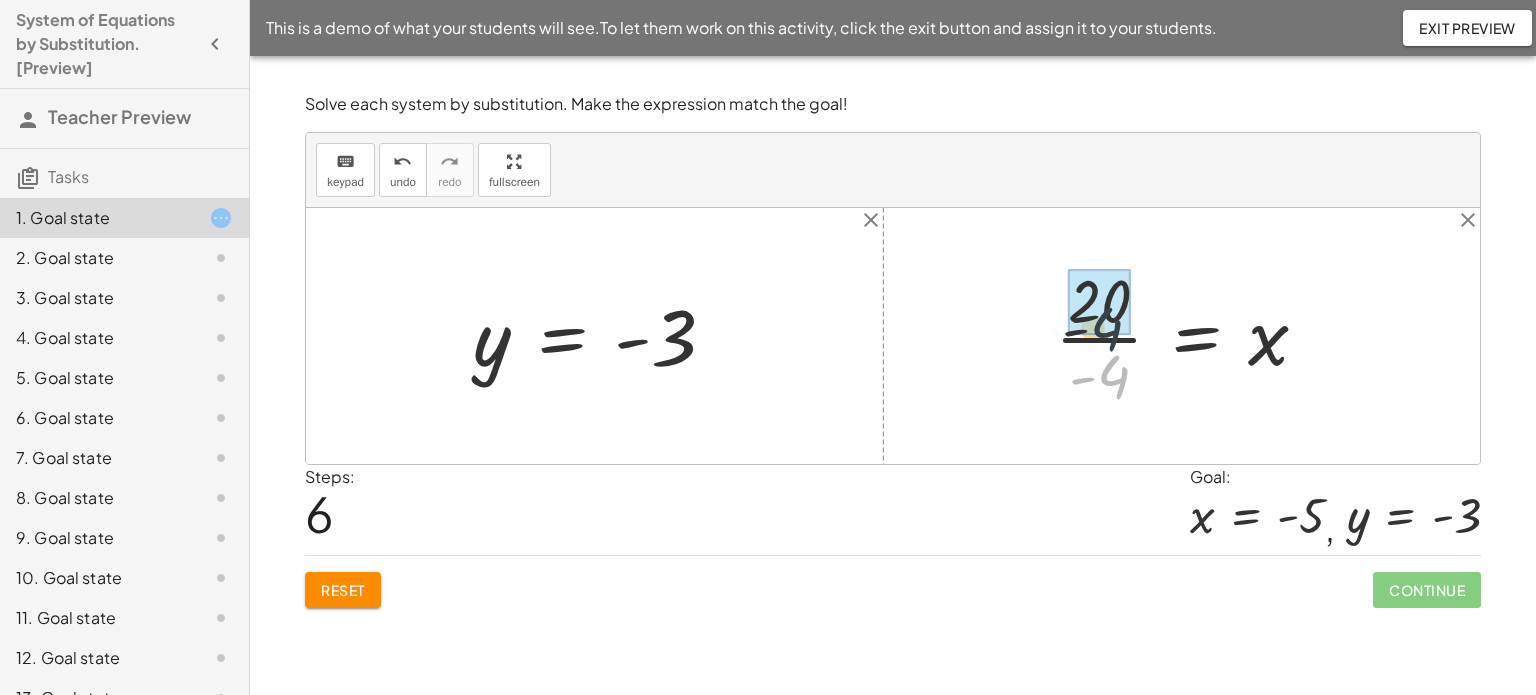 drag, startPoint x: 1110, startPoint y: 387, endPoint x: 1102, endPoint y: 327, distance: 60.530983 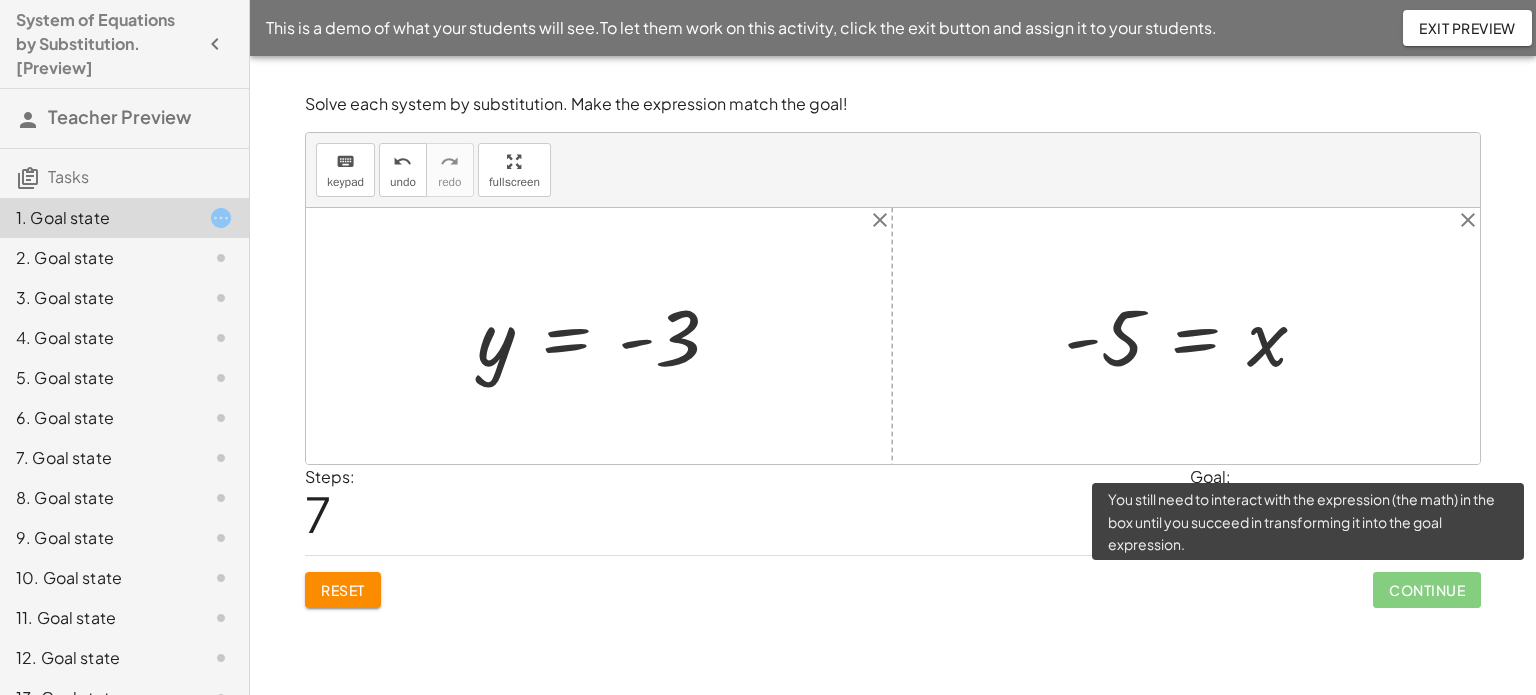 click on "Continue" 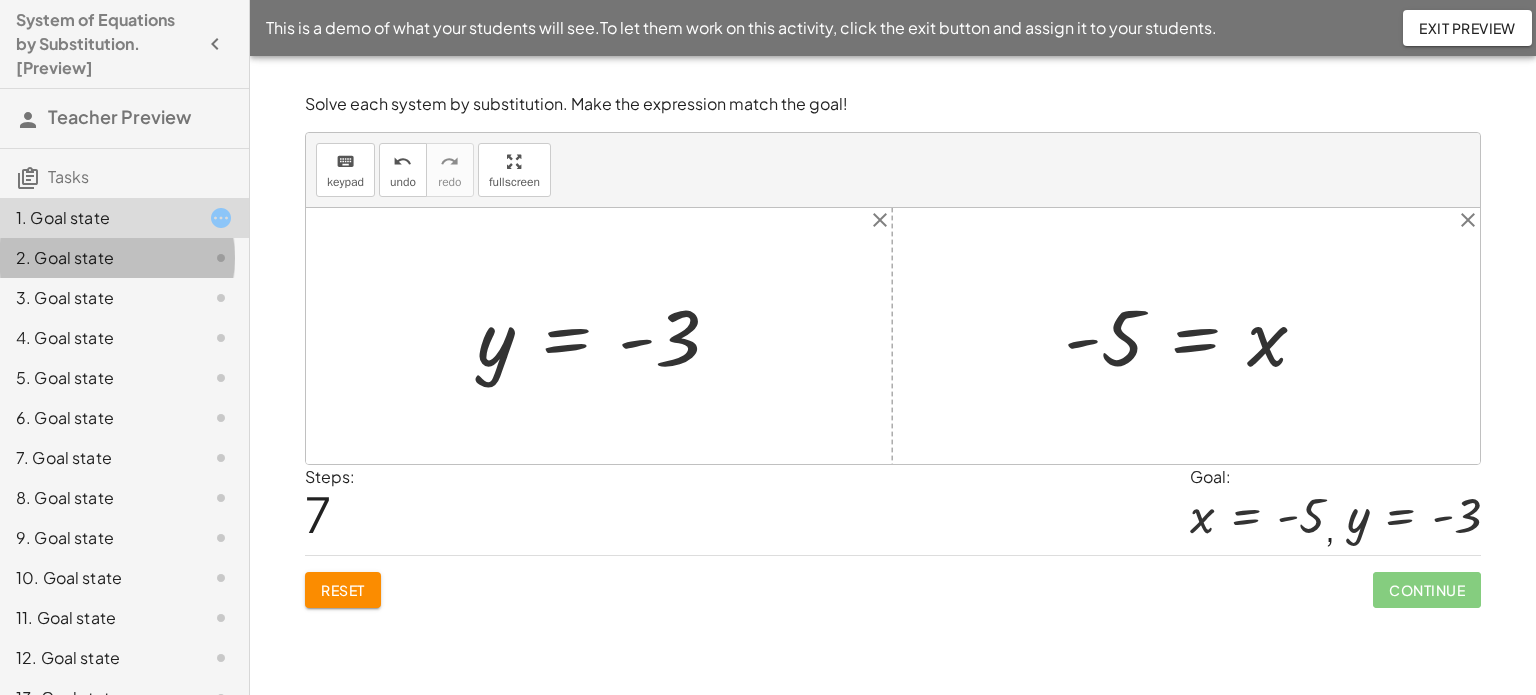 click on "2. Goal state" 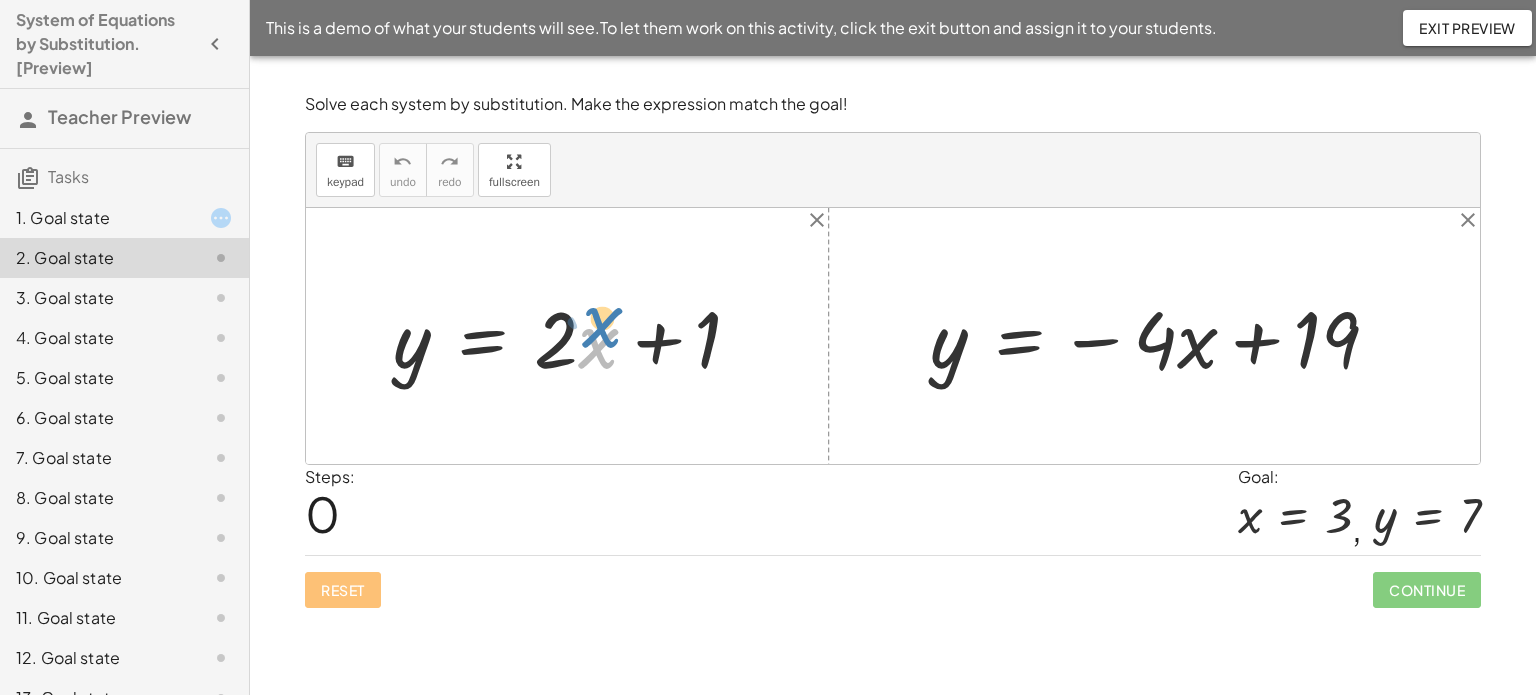 drag, startPoint x: 611, startPoint y: 382, endPoint x: 616, endPoint y: 368, distance: 14.866069 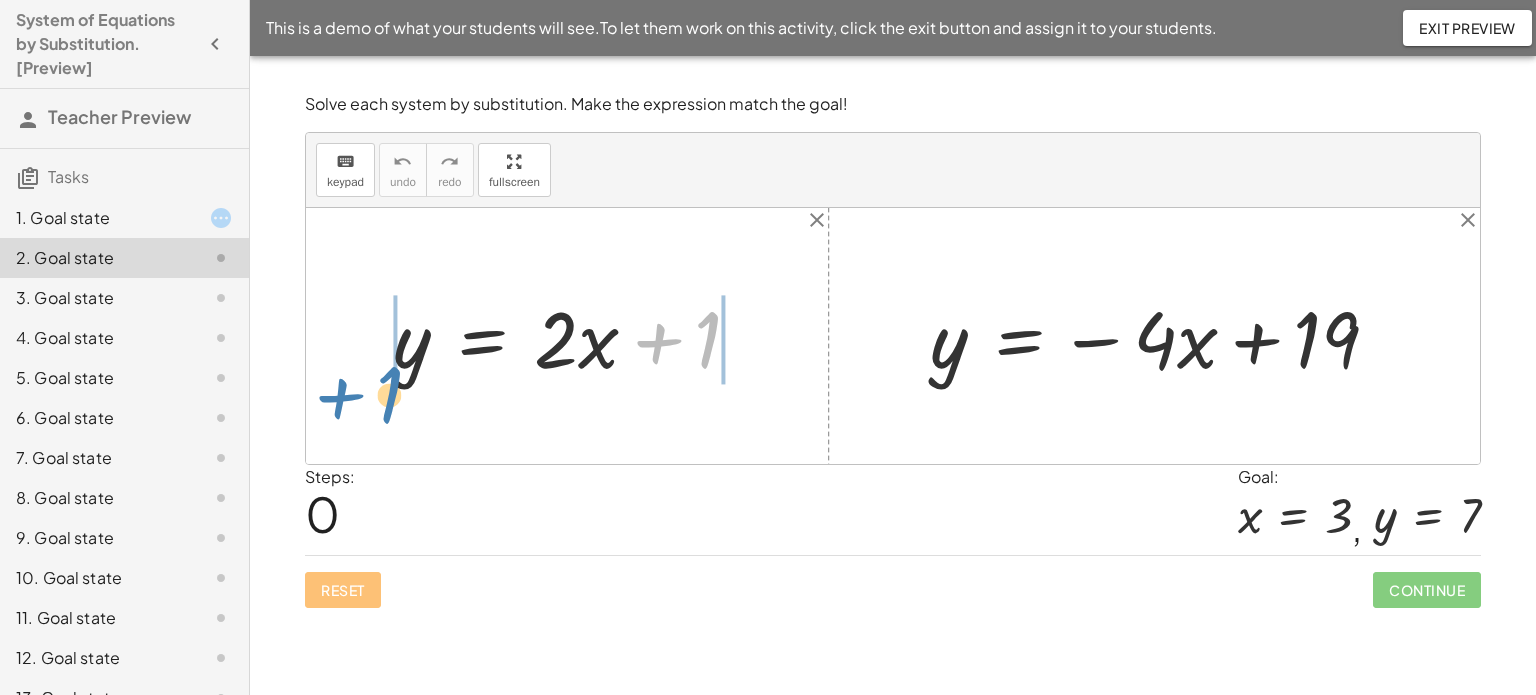 drag, startPoint x: 704, startPoint y: 363, endPoint x: 386, endPoint y: 418, distance: 322.72125 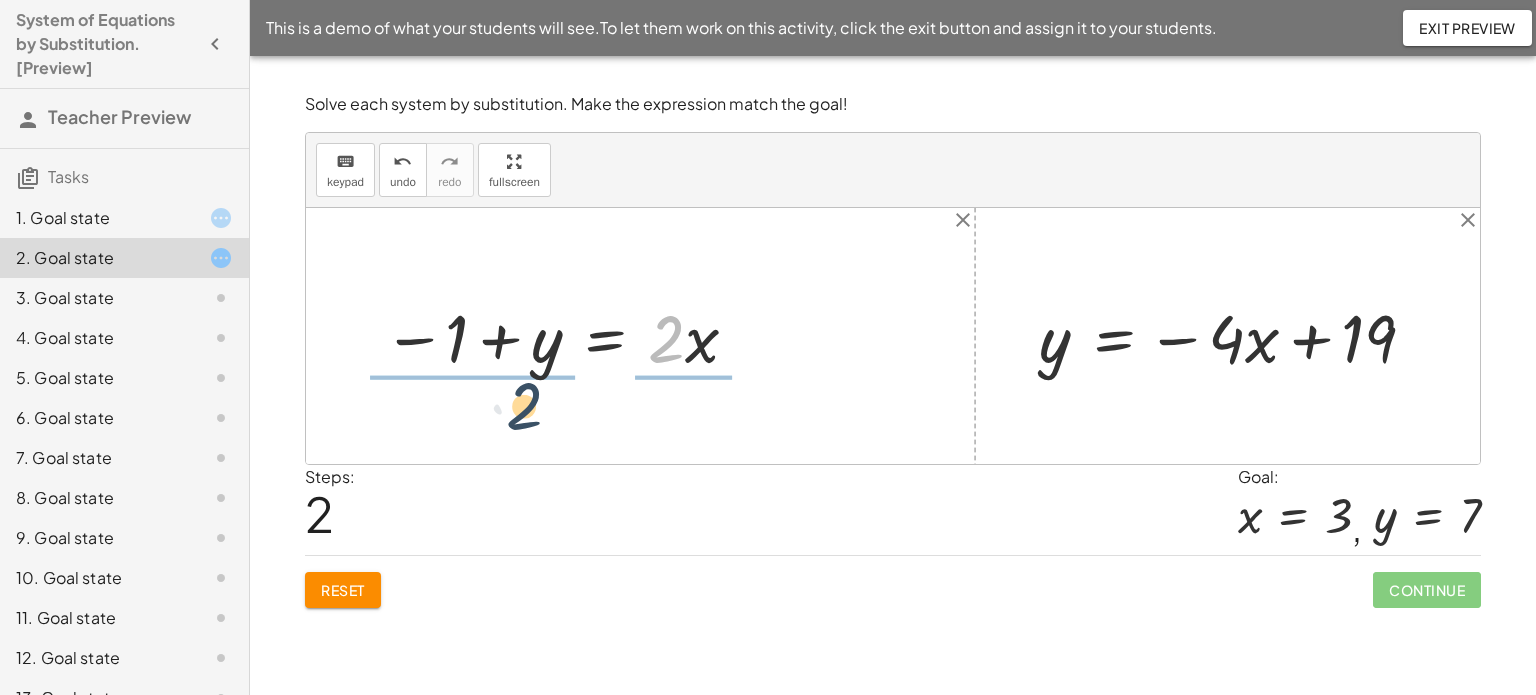 drag, startPoint x: 676, startPoint y: 342, endPoint x: 502, endPoint y: 395, distance: 181.89282 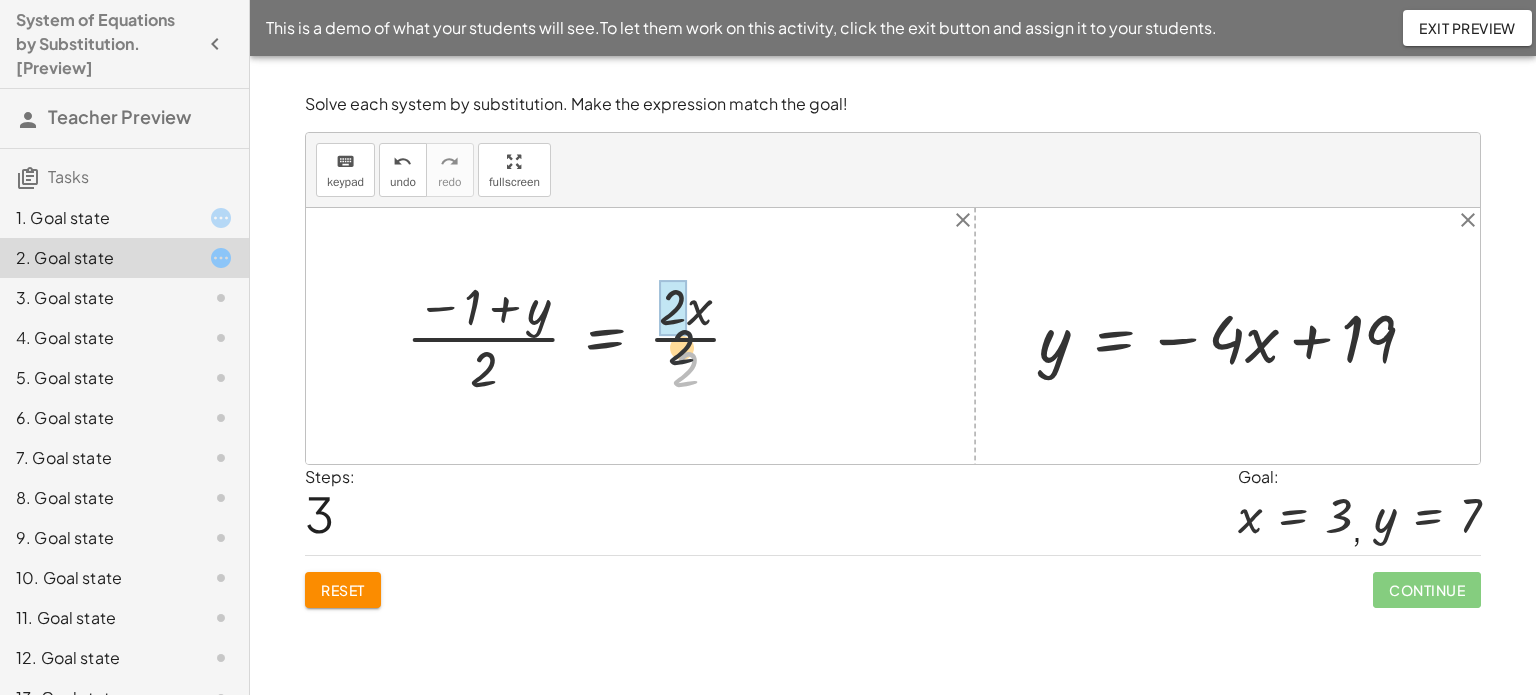 drag, startPoint x: 687, startPoint y: 376, endPoint x: 680, endPoint y: 319, distance: 57.428215 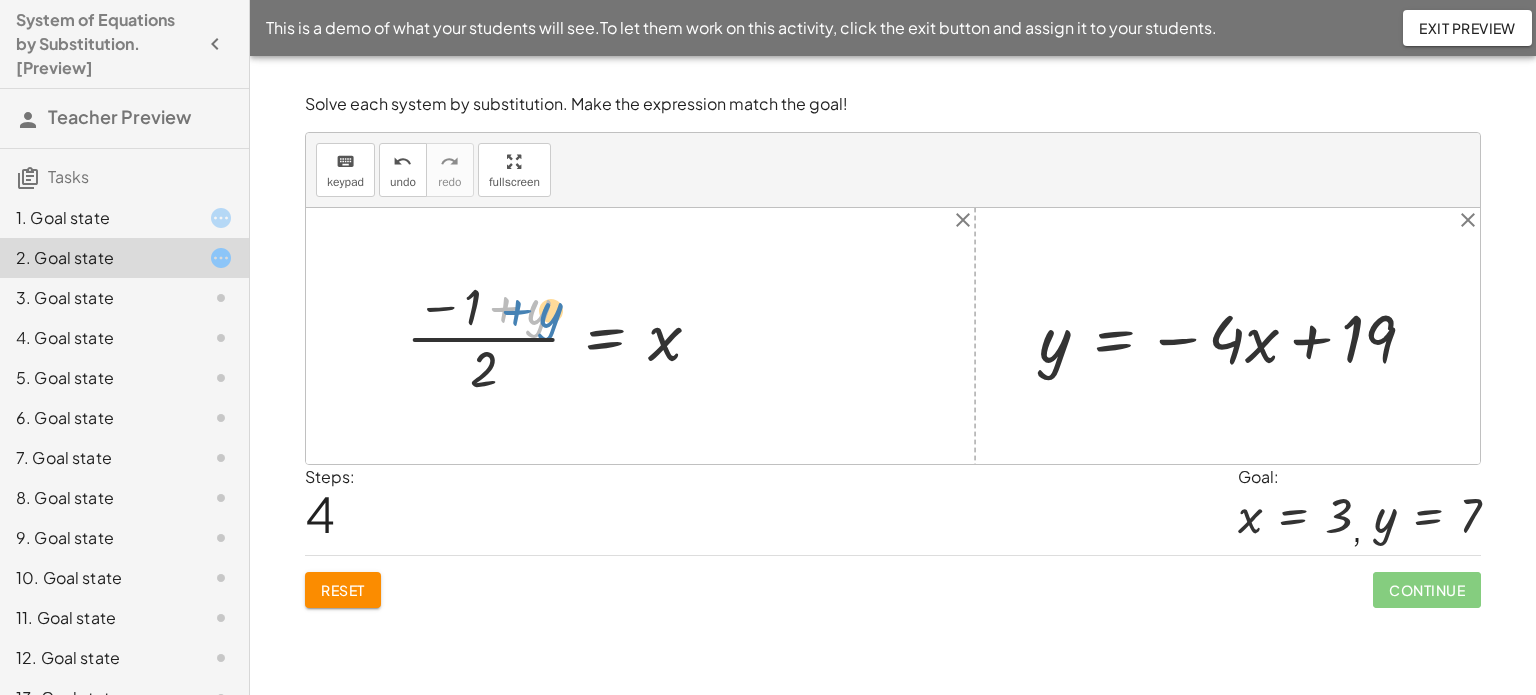 drag, startPoint x: 515, startPoint y: 319, endPoint x: 528, endPoint y: 314, distance: 13.928389 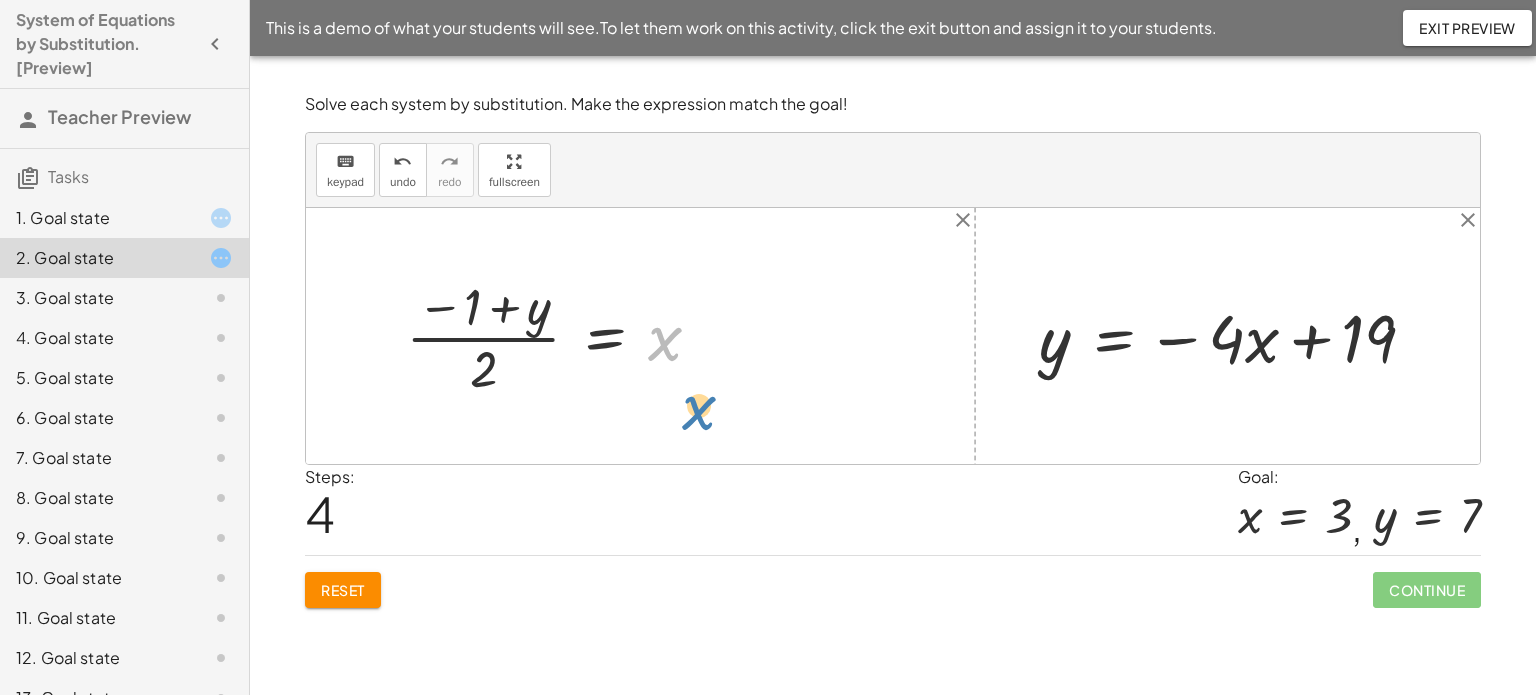 drag, startPoint x: 654, startPoint y: 350, endPoint x: 683, endPoint y: 391, distance: 50.219517 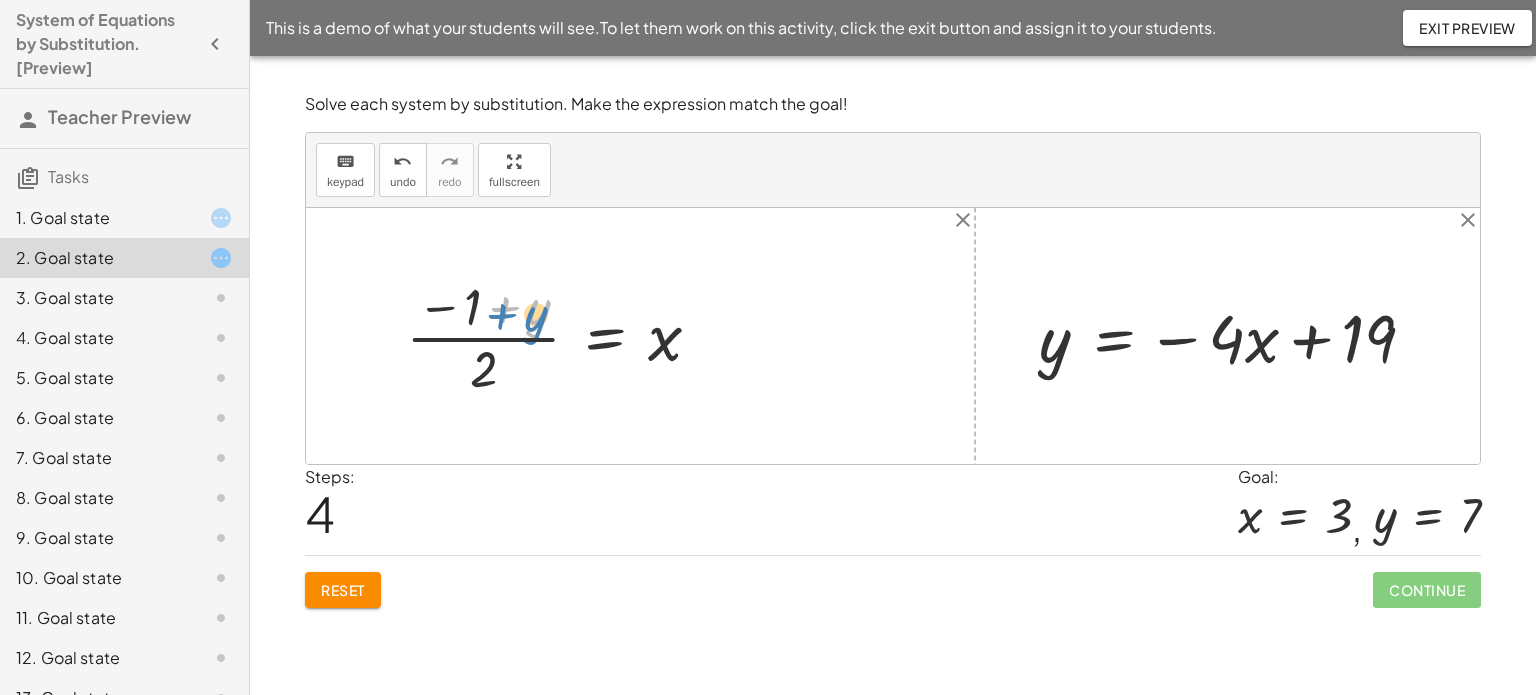 click at bounding box center [562, 336] 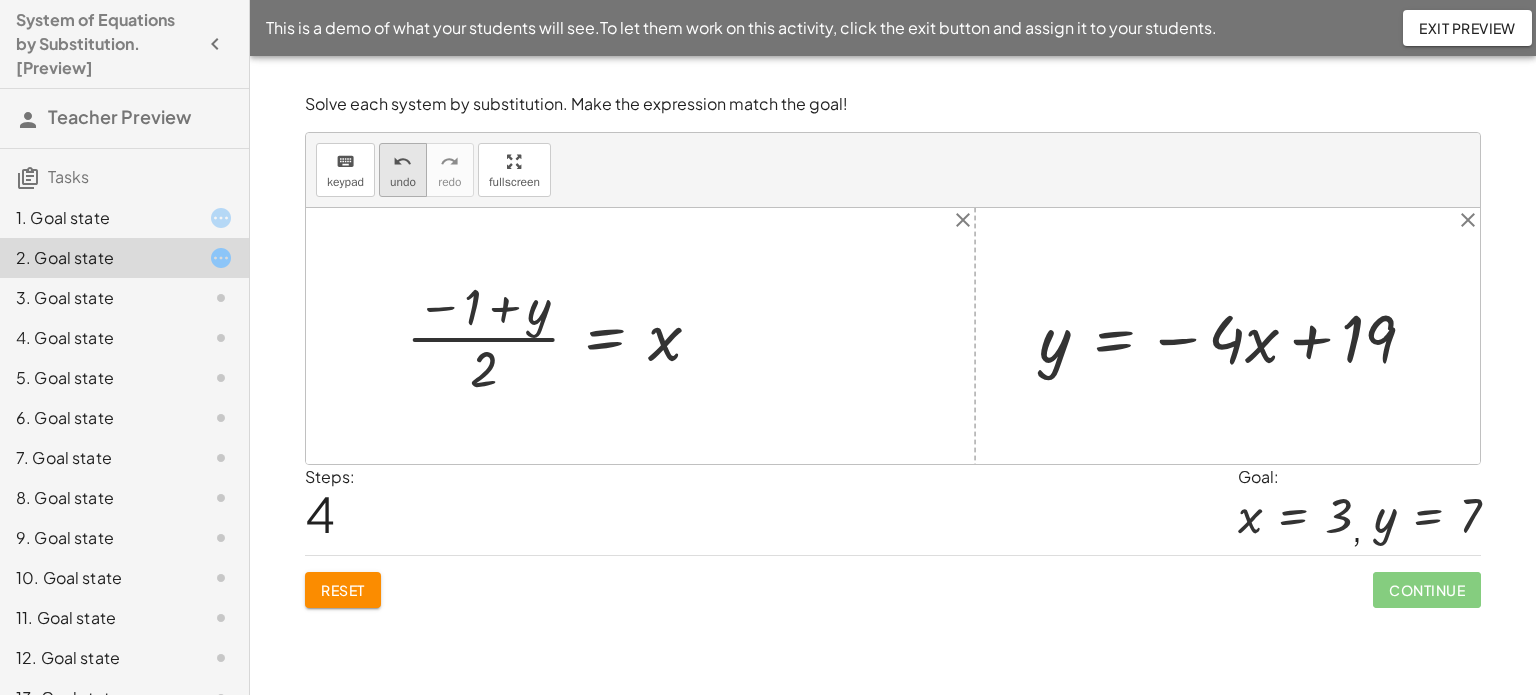 click on "undo" at bounding box center [403, 182] 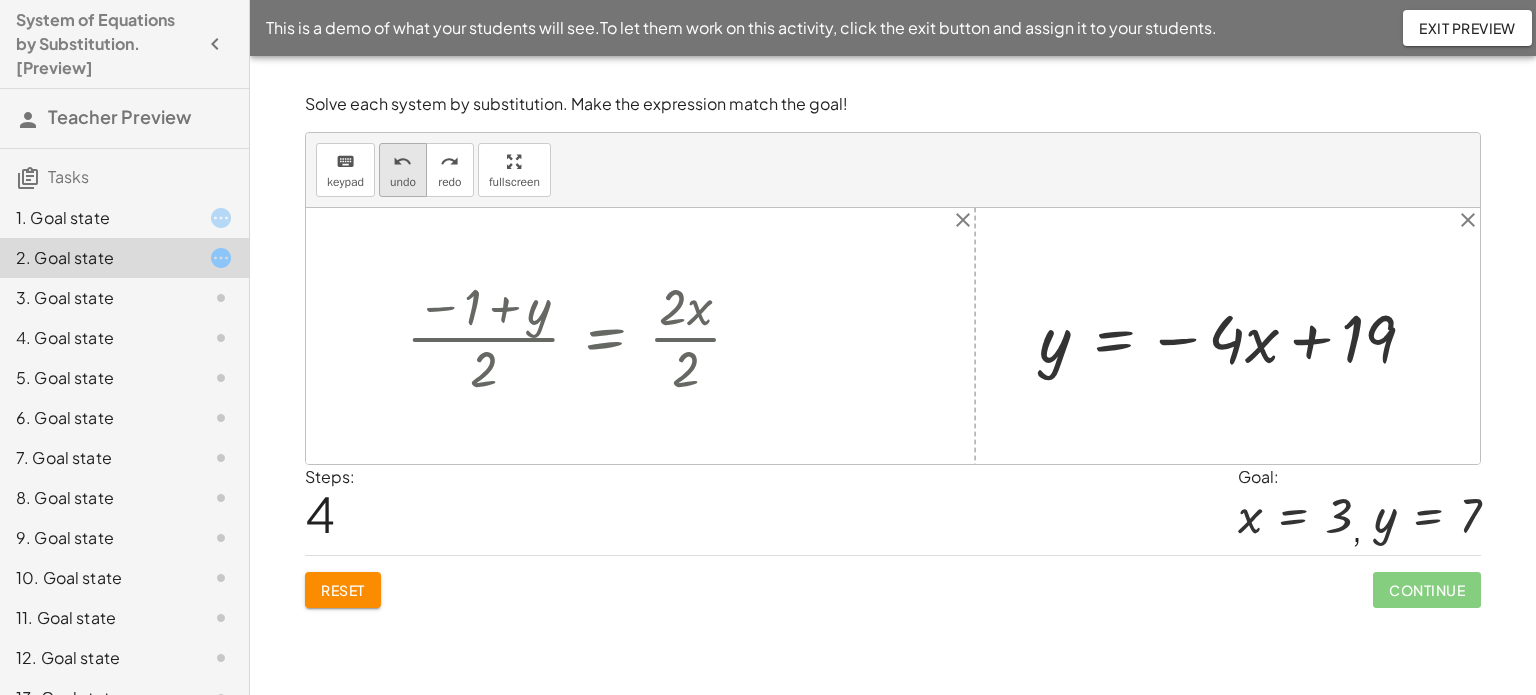 click on "undo" at bounding box center (403, 182) 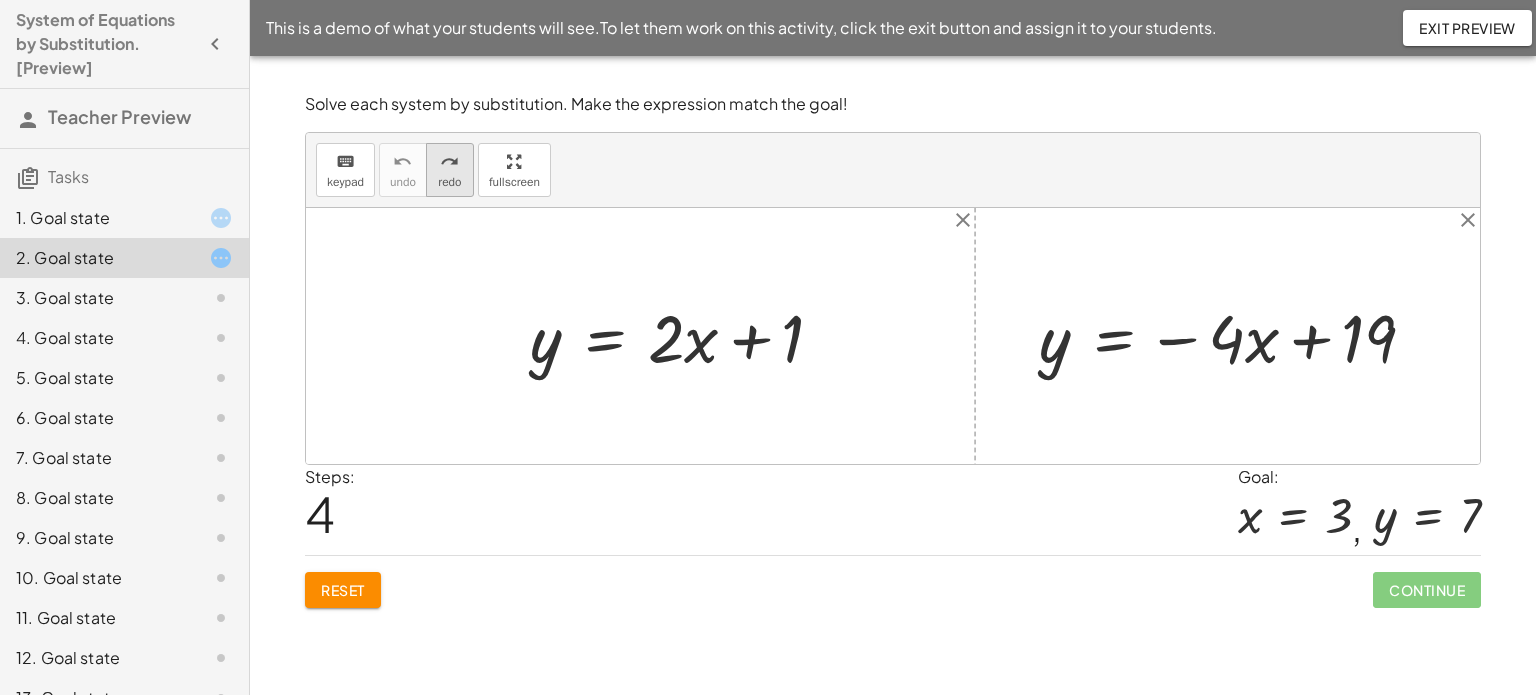 click on "redo" at bounding box center [449, 182] 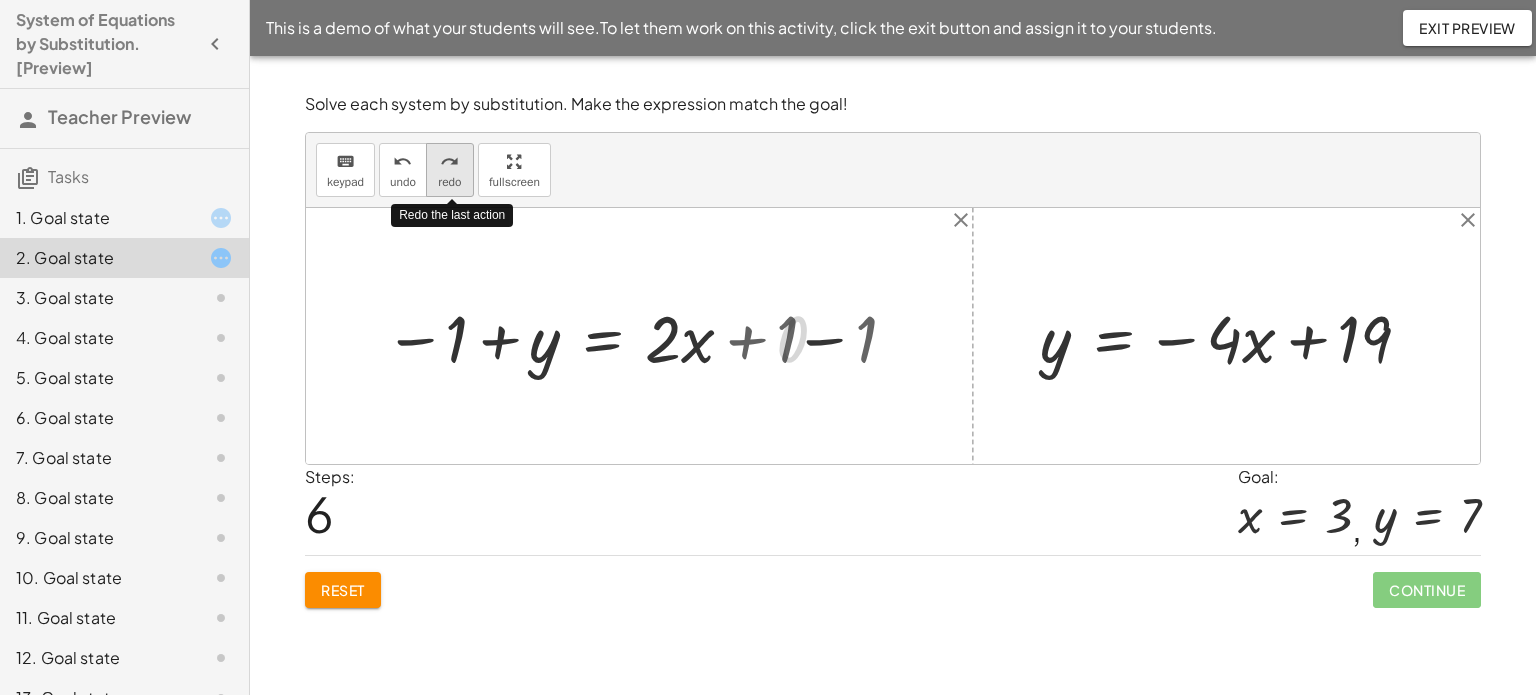 click on "redo" at bounding box center [449, 182] 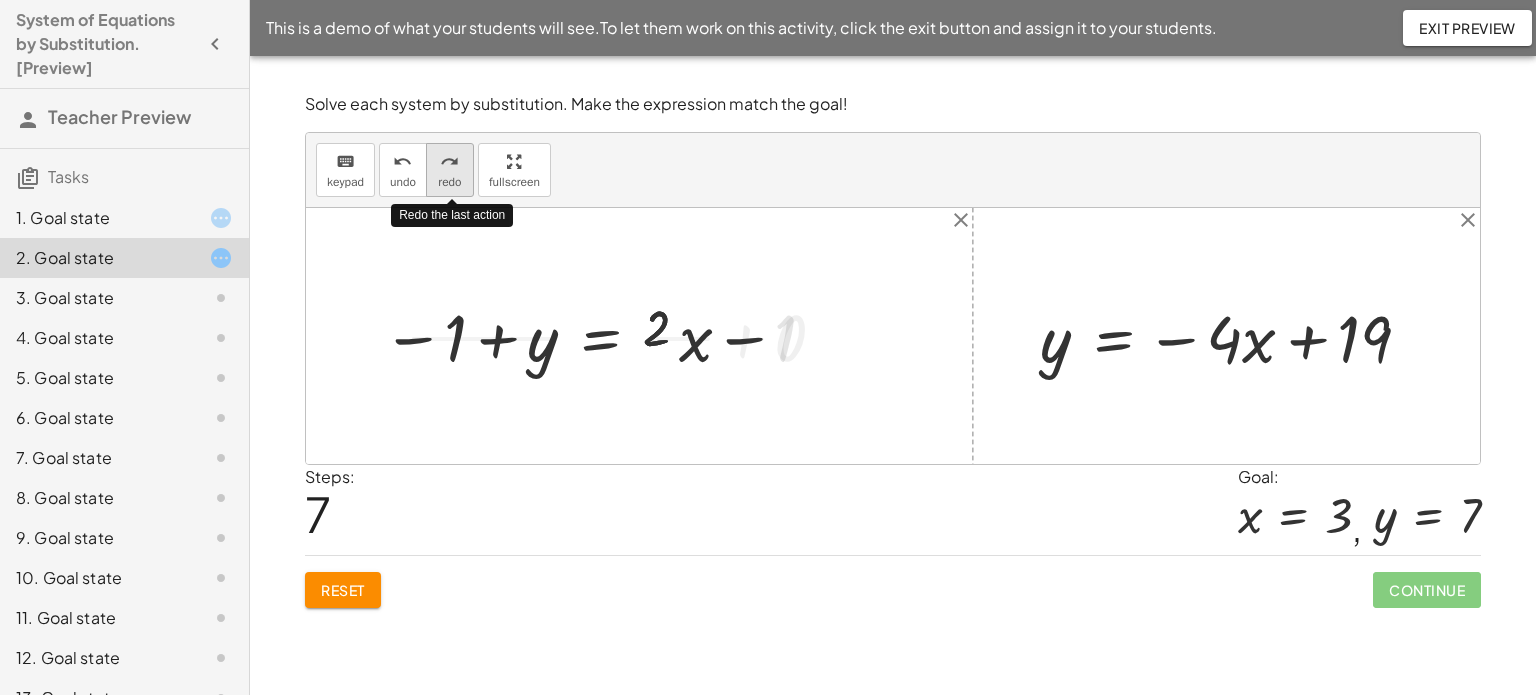 click on "redo" at bounding box center (449, 182) 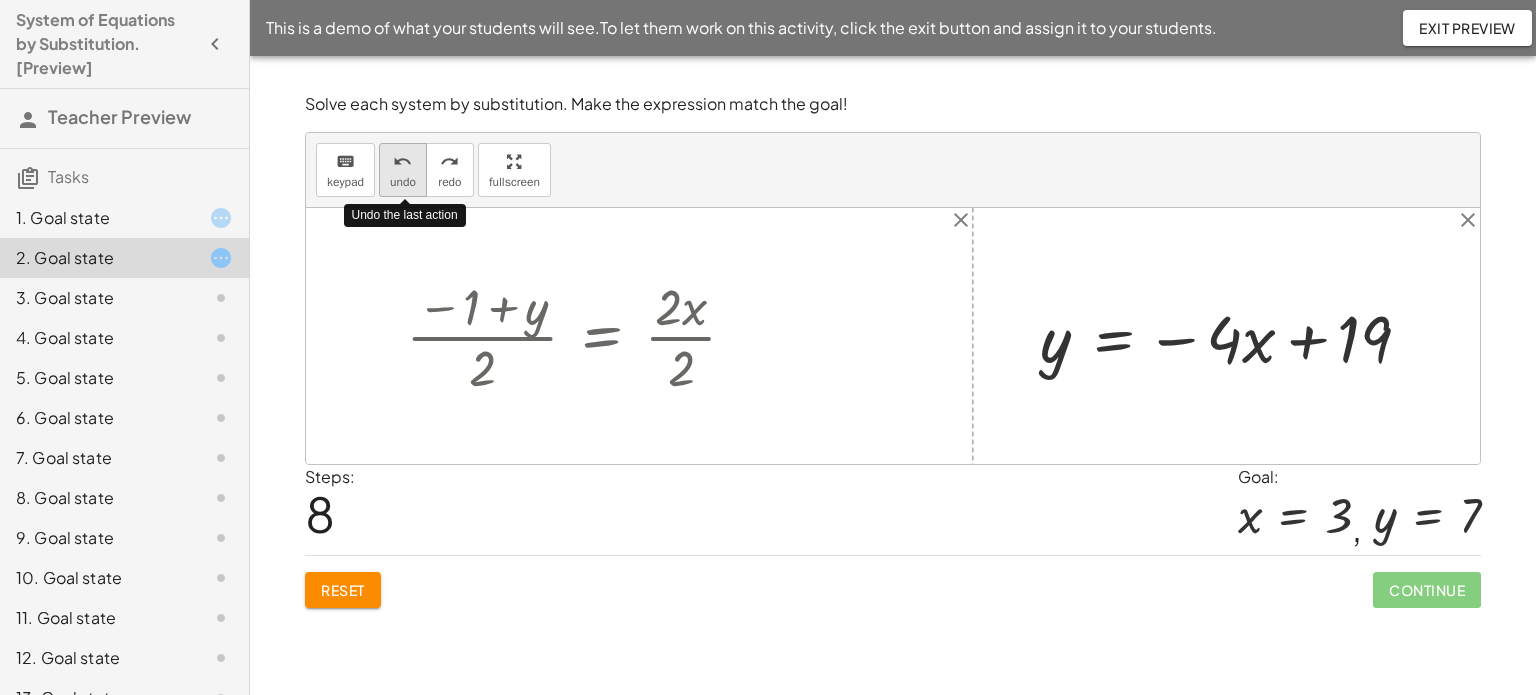 click on "undo" at bounding box center (403, 182) 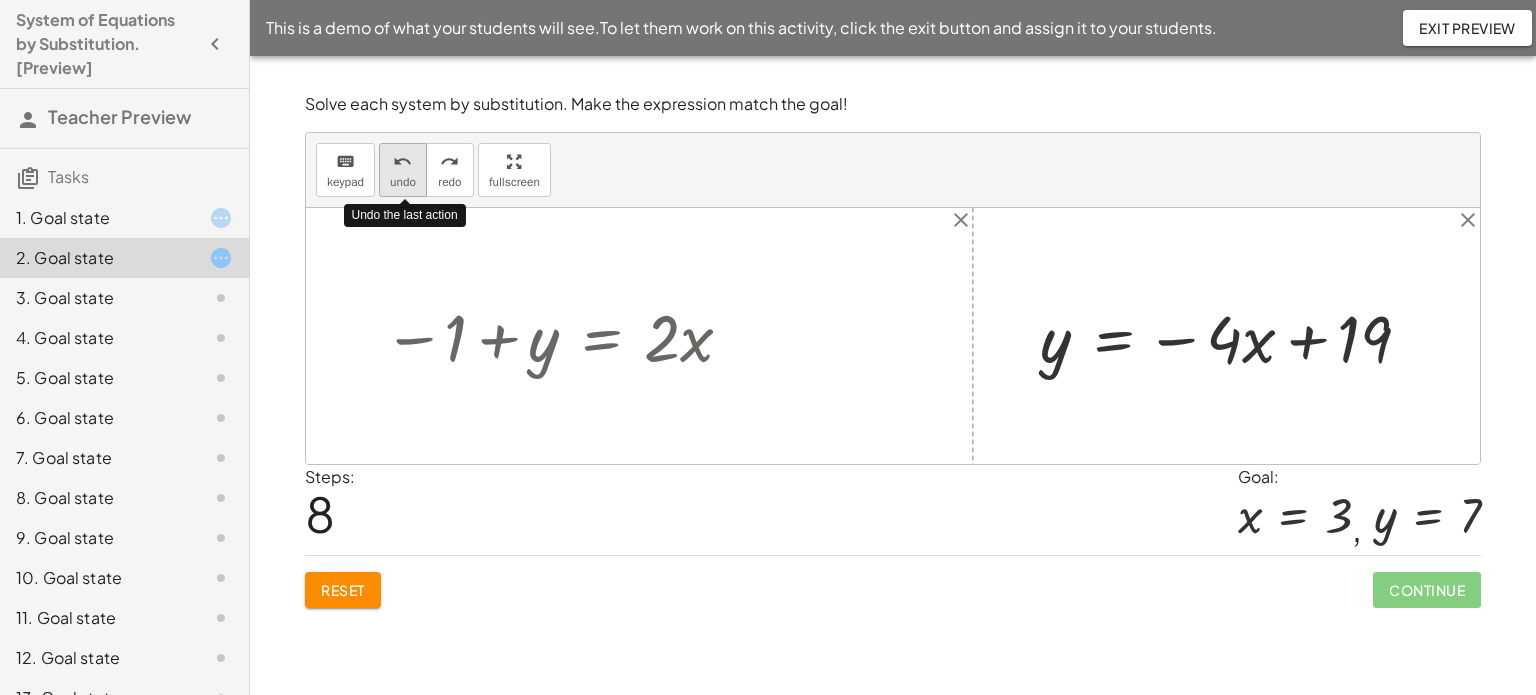 click on "undo" at bounding box center [403, 182] 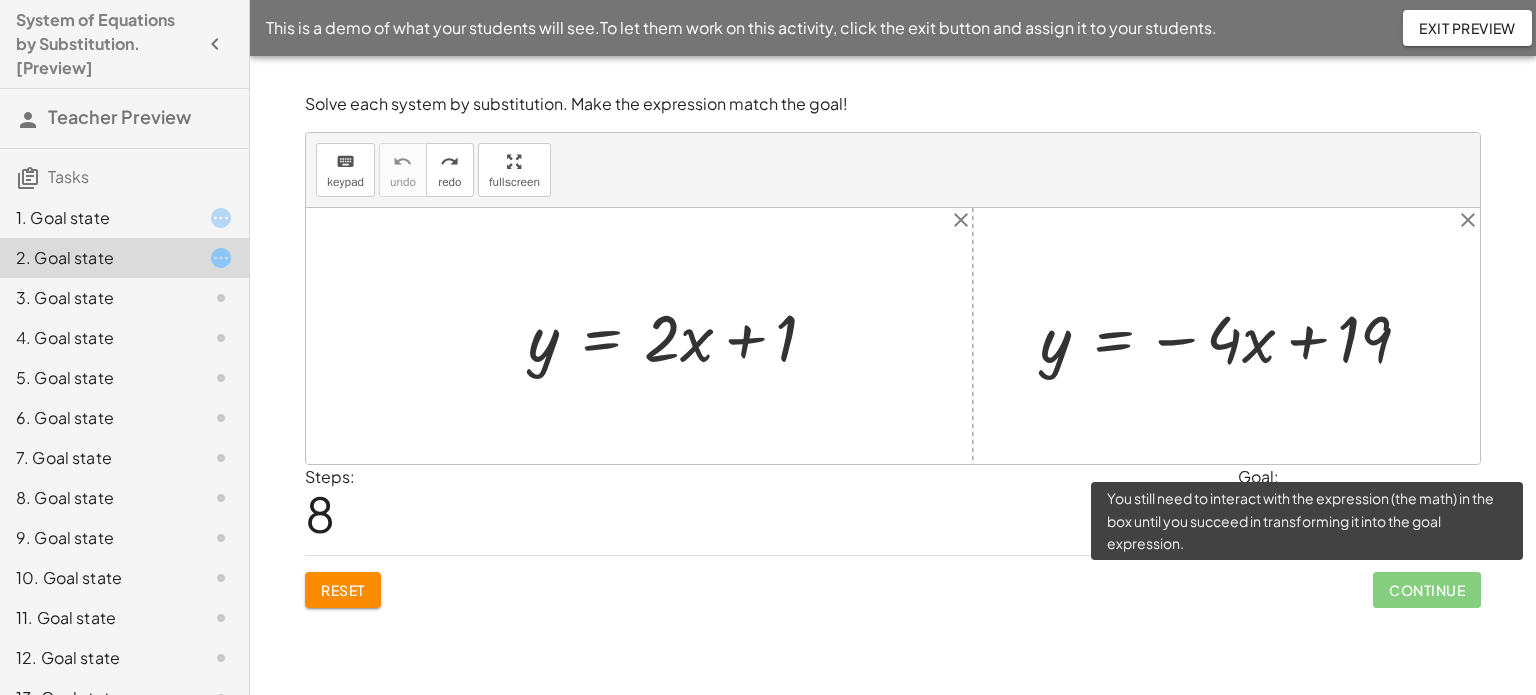 click on "Continue" 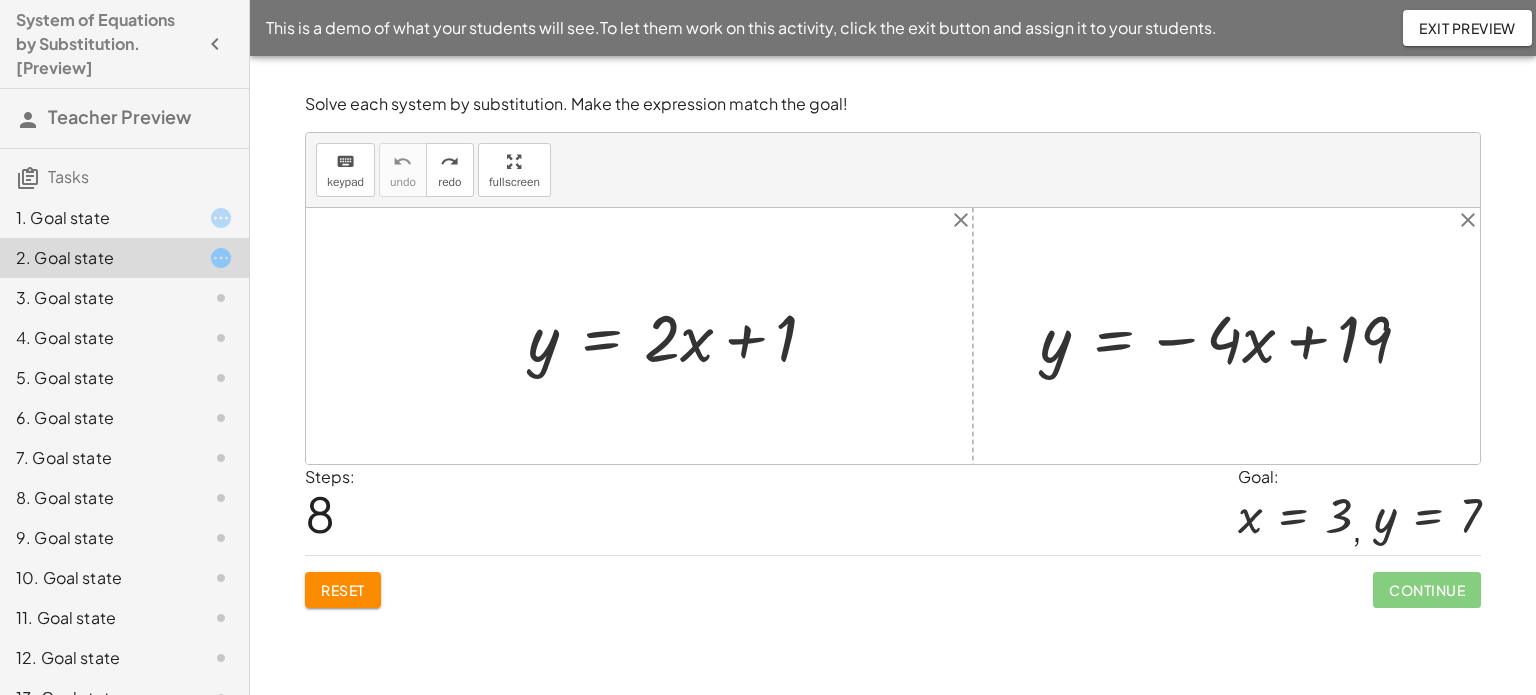 click on "Solve each system by substitution. Make the expression match the goal! keyboard keypad undo undo redo redo fullscreen y = - 3 y = − · 4 · x − 23 - 3 = − · 4 · x − 23 − 3 + 23 = − · 4 · x − 23 + 23 − 3 + 23 = − · 4 · x + 0 − 3 + 23 = · - 4 · x 20 = · - 4 · x · 20 · - 4 = · - 4 · x · - 4 · 20 · - 4 = x = x - 5 × close close Steps:  7 Goal: x = - 5 ,  y = - 3 Reset   Continue  Solve each system by substitution. Make the expression match the goal! keyboard keypad undo undo redo redo fullscreen y = + · 2 · x + 1 y = − · 4 · x + 19 × close close Steps:  8 Goal: x = 3 ,  y = 7 Reset   Continue  Solve each system by substitution. Make the expression match the goal! keyboard keypad undo undo redo redo fullscreen × Steps:  0 Reset   Continue  Solve each system by substitution. Make the expression match the goal! keyboard keypad undo undo redo redo fullscreen × Steps:  0 Goal: x = 1 ,  y = - 3 Reset   Continue  keyboard keypad undo undo redo redo fullscreen × 0 Goal:" 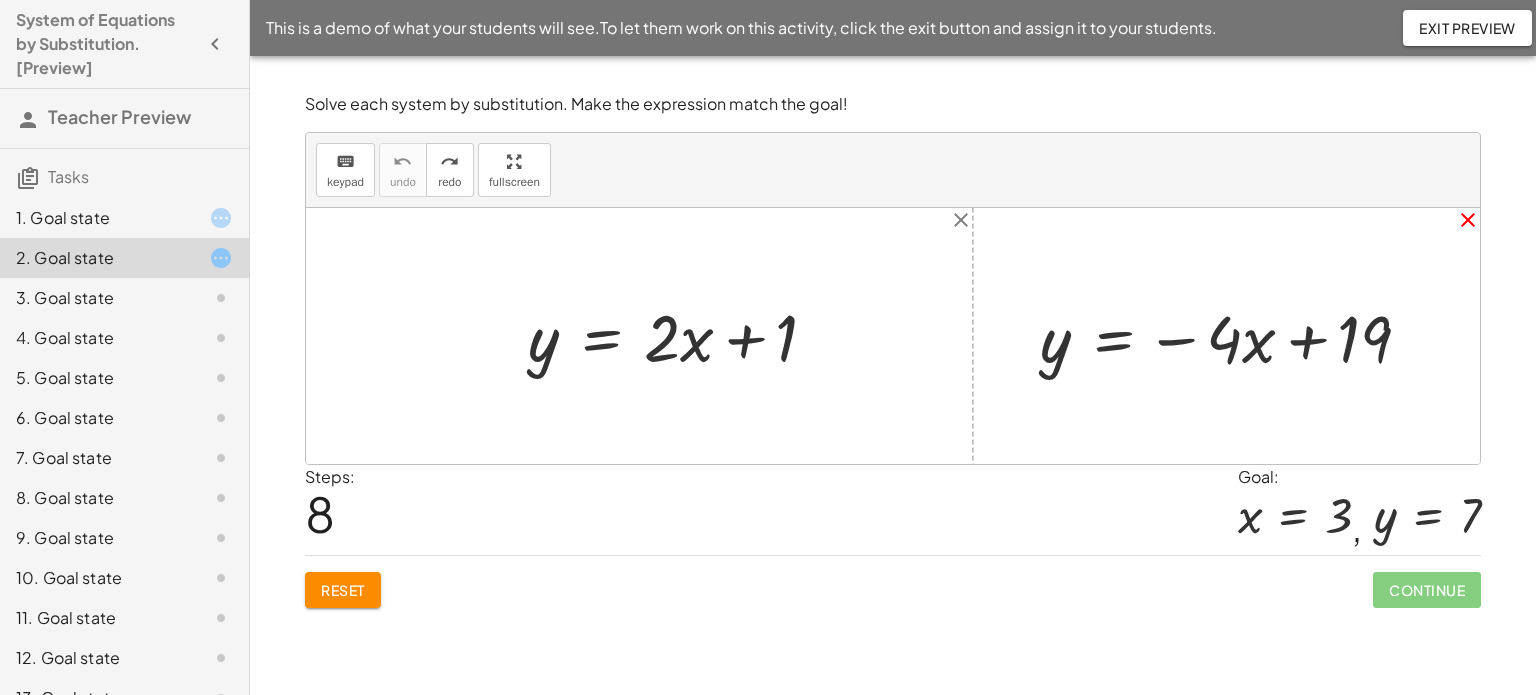 click on "close" at bounding box center [1468, 220] 